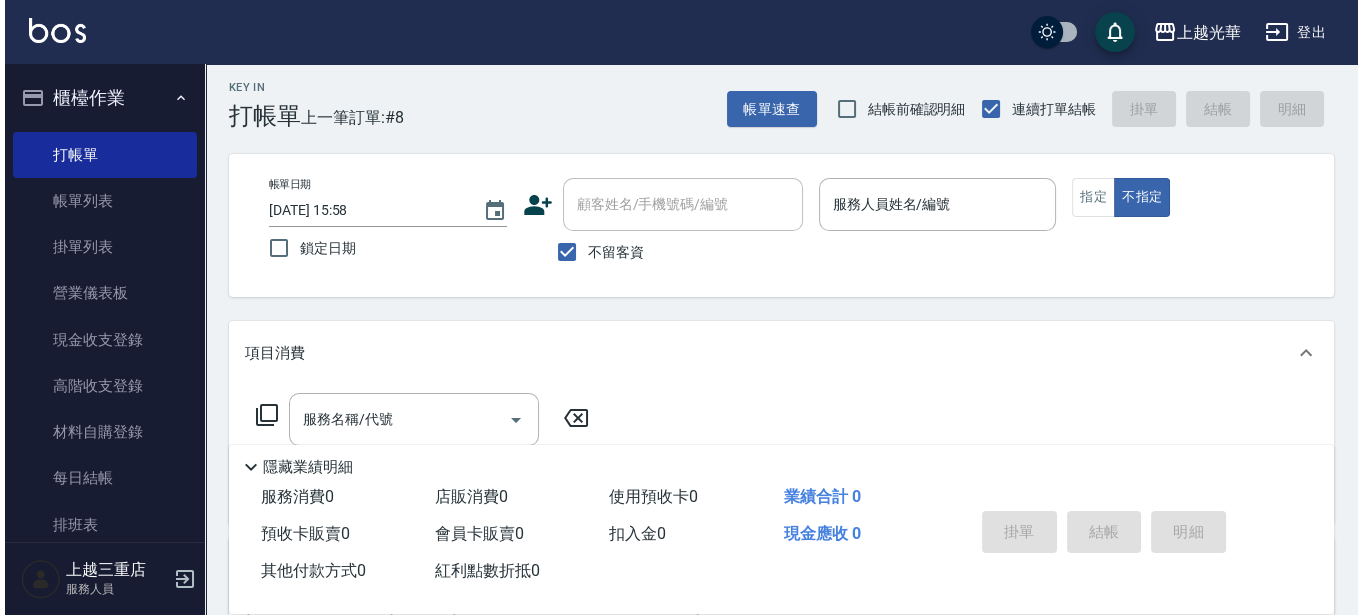 scroll, scrollTop: 0, scrollLeft: 0, axis: both 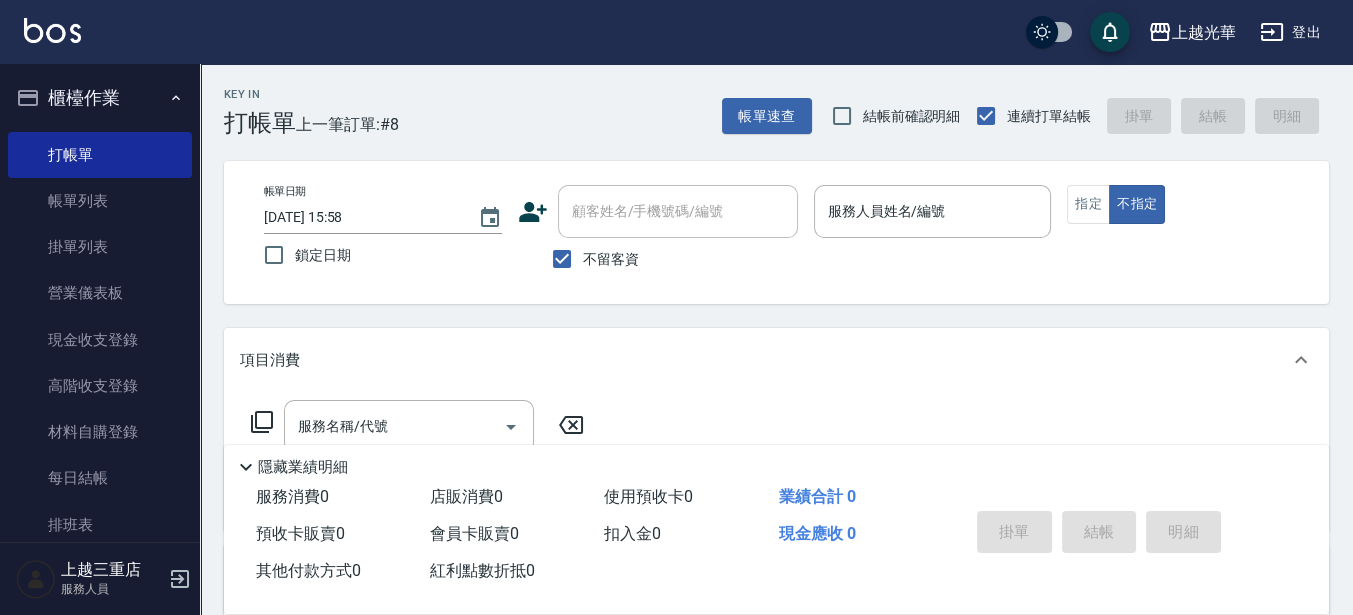click on "不留客資" at bounding box center (611, 259) 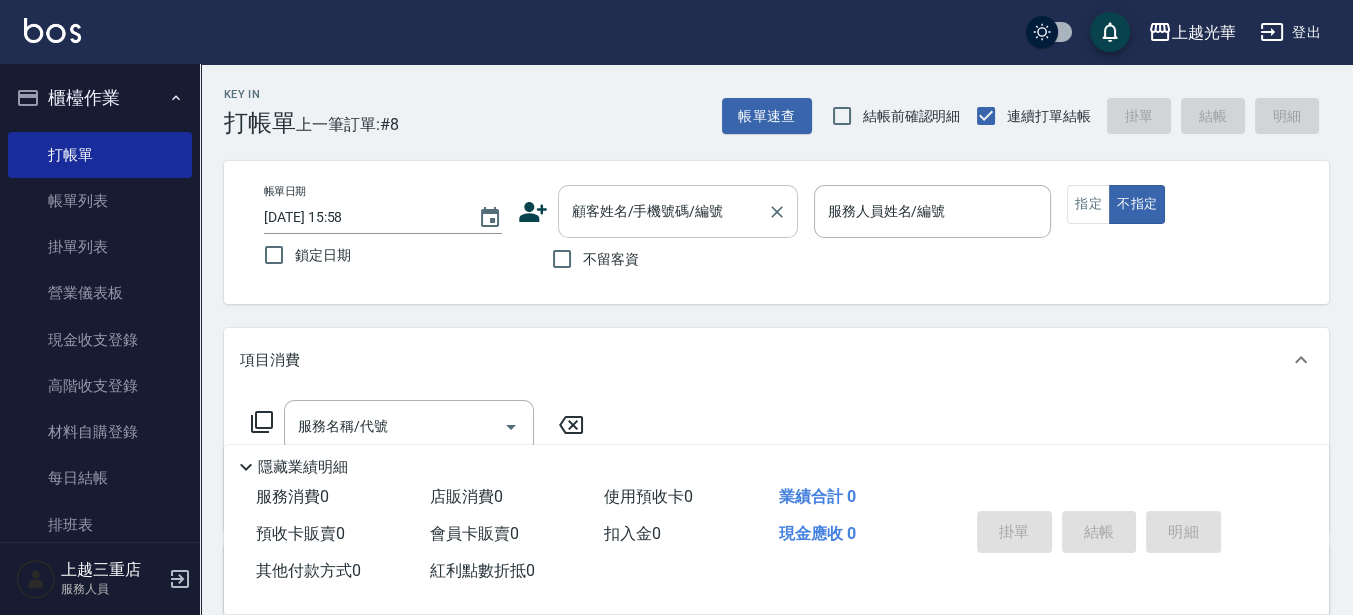 click on "顧客姓名/手機號碼/編號" at bounding box center [663, 211] 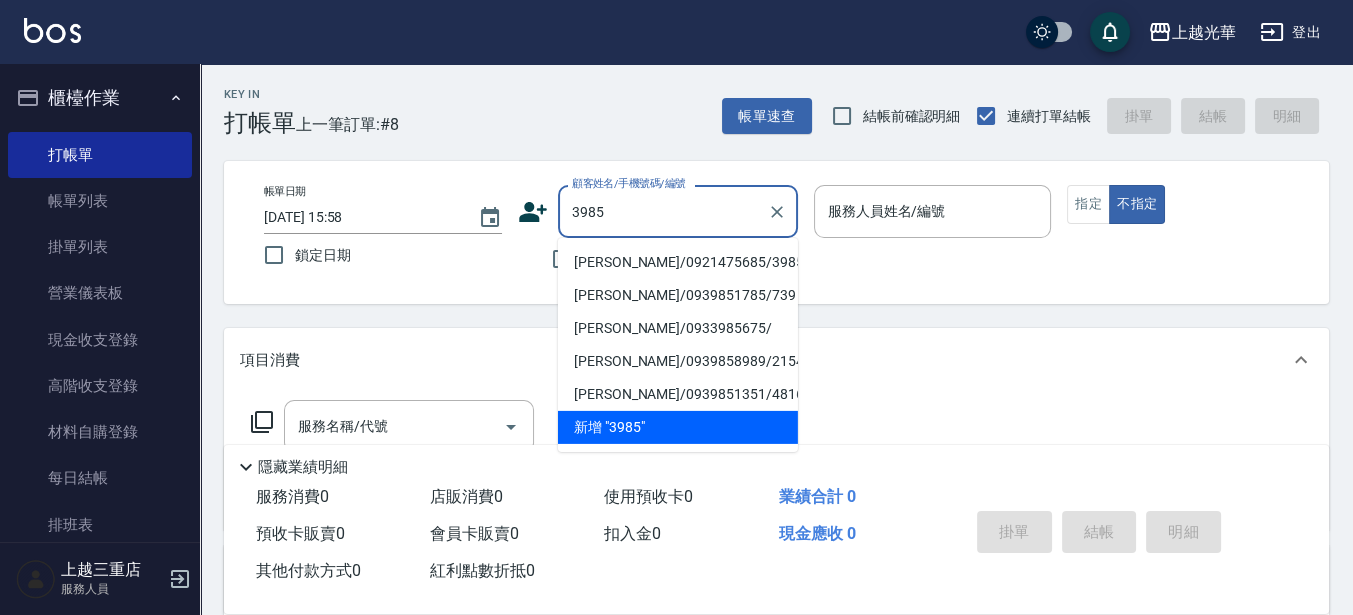 click on "[PERSON_NAME]/0921475685/3985" at bounding box center (678, 262) 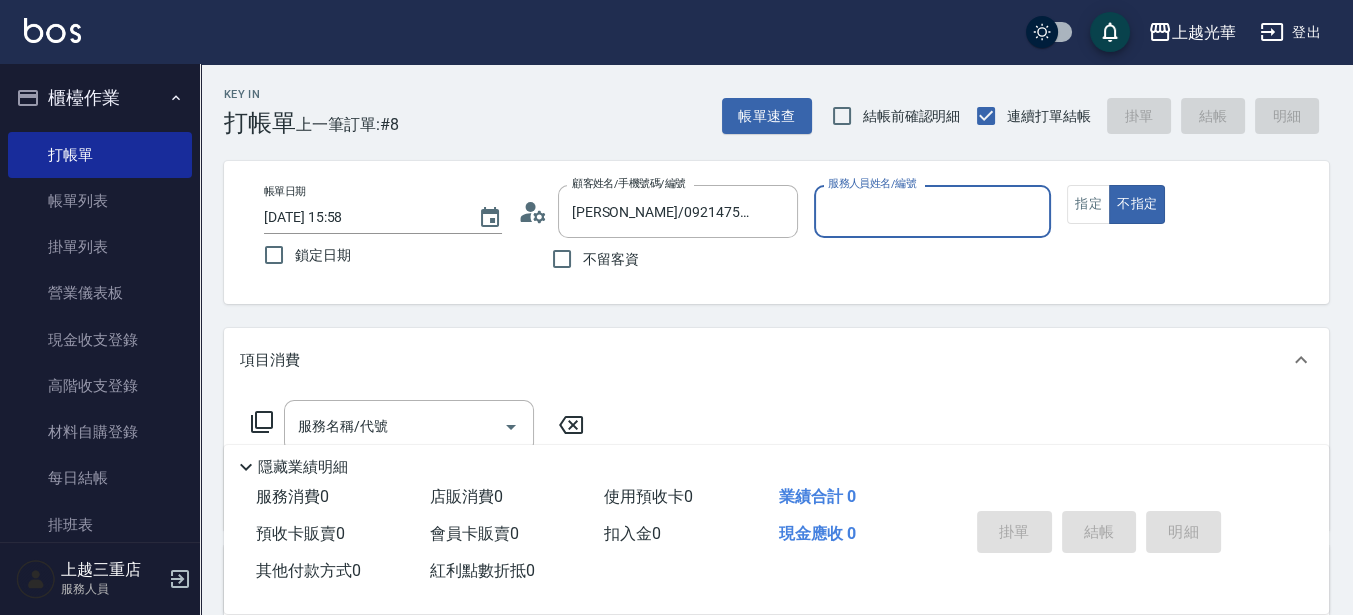 type on "小黑-3" 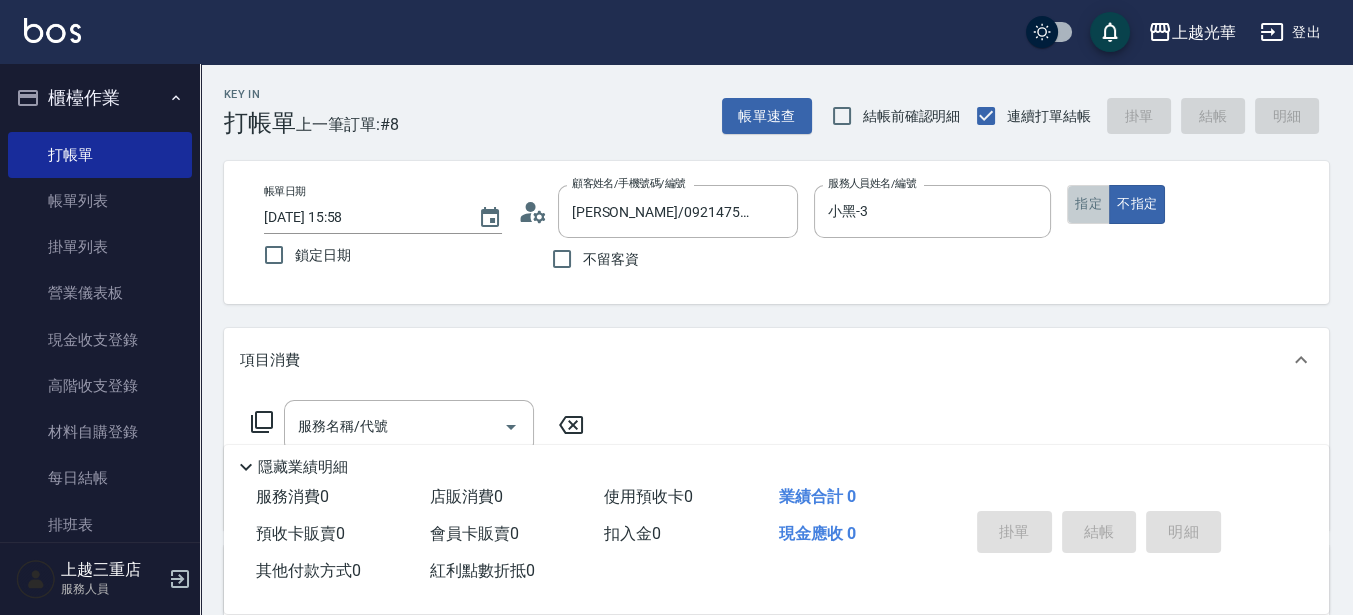 click on "指定" at bounding box center (1088, 204) 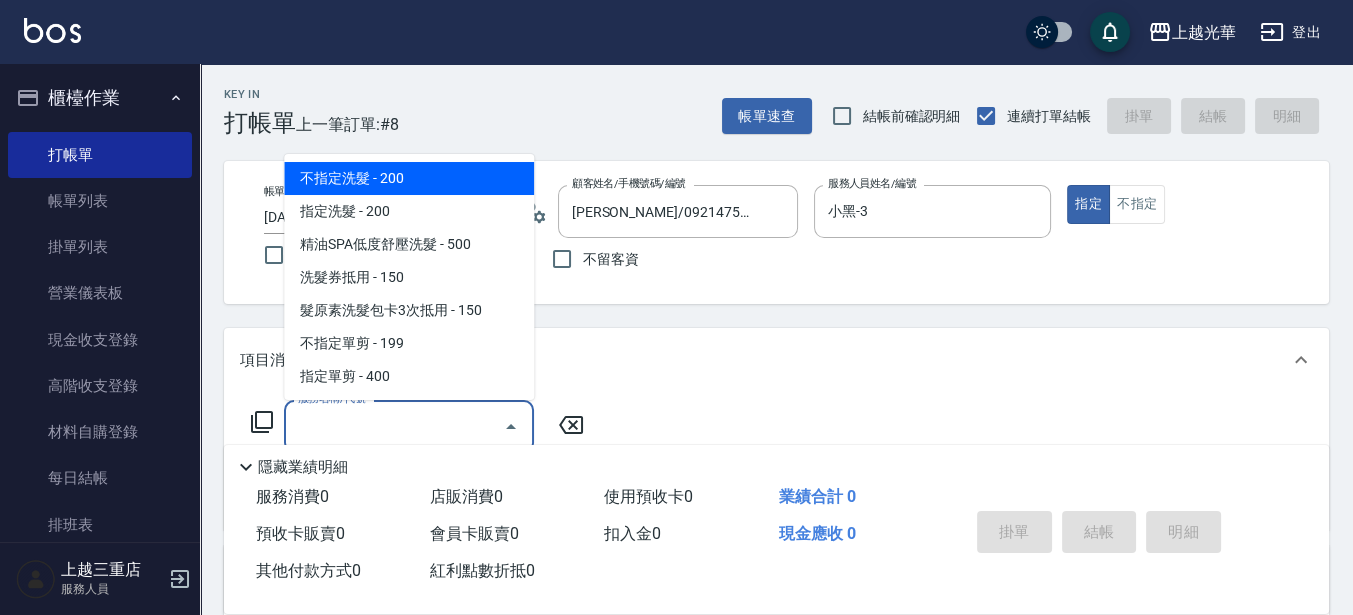 click on "服務名稱/代號" at bounding box center [394, 426] 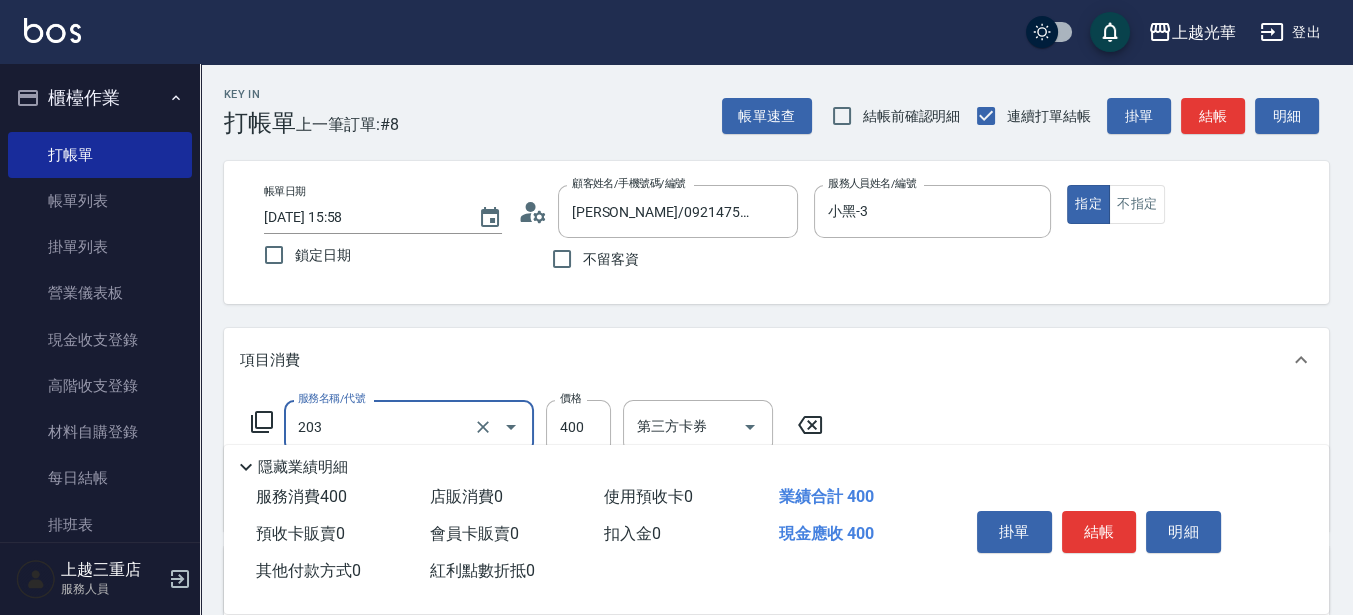 type on "指定單剪(203)" 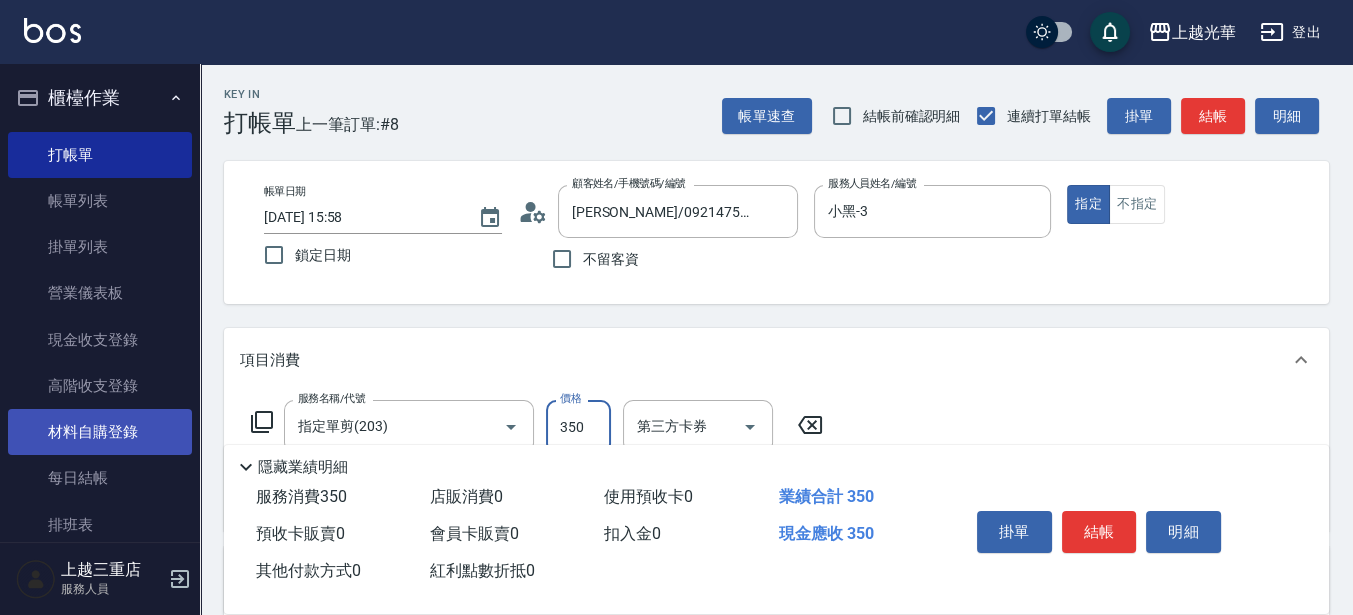 type on "350" 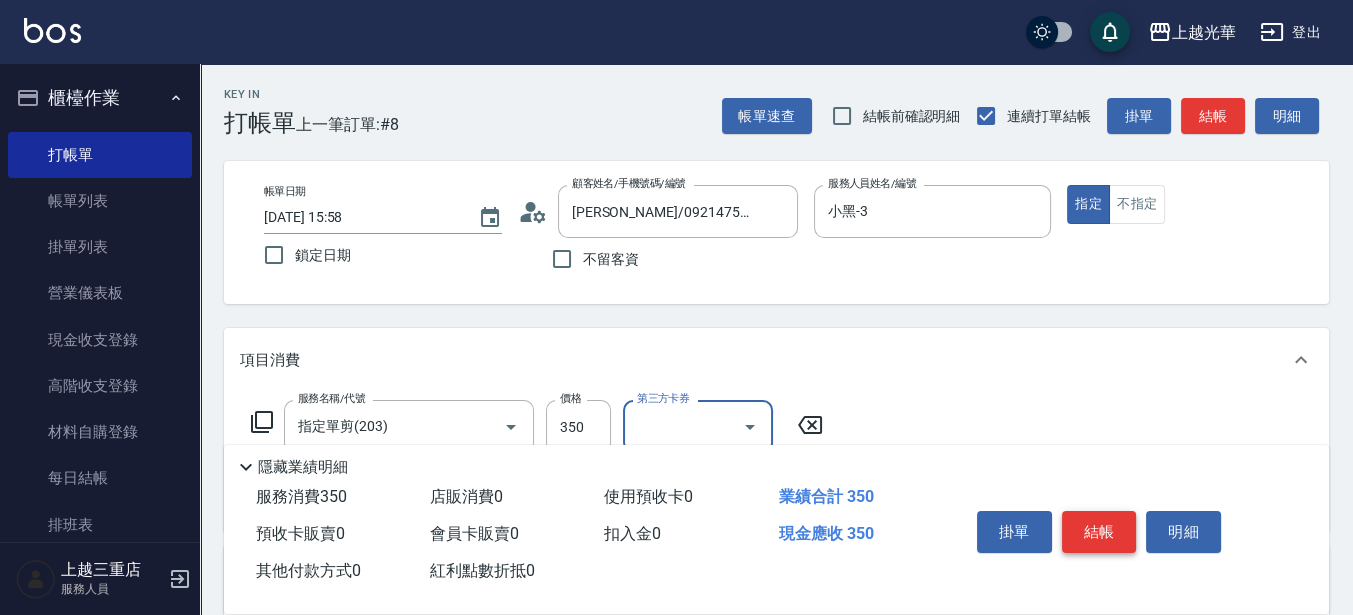 click on "結帳" at bounding box center [1099, 532] 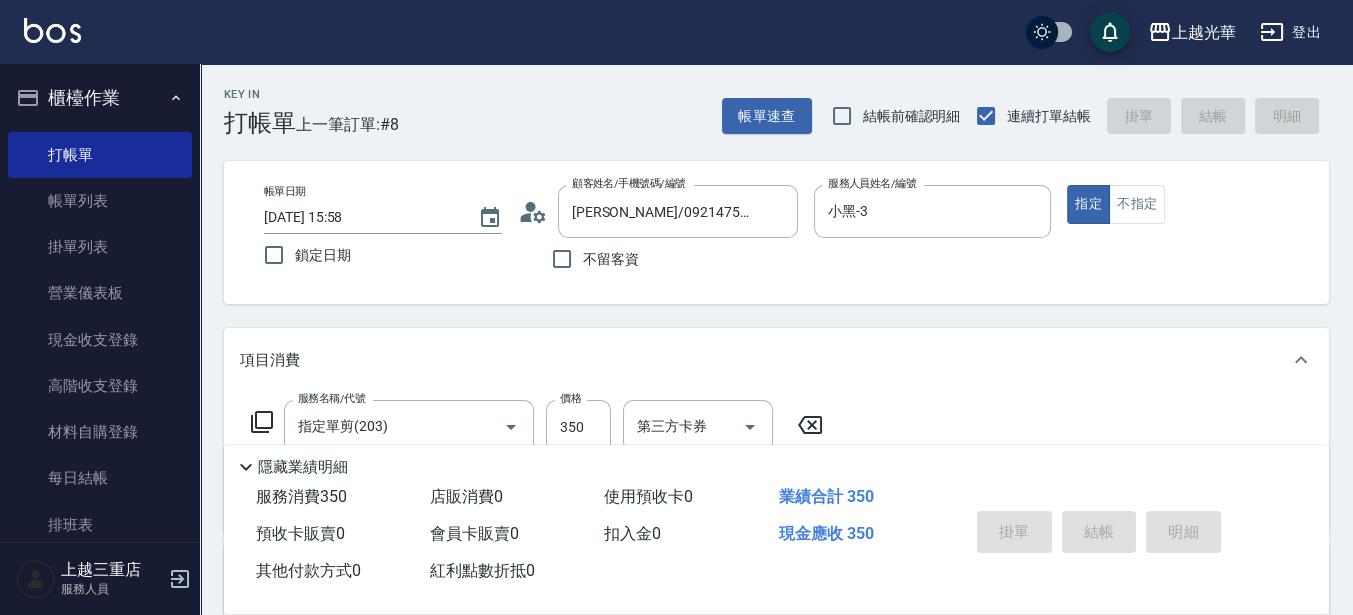 type on "[DATE] 16:34" 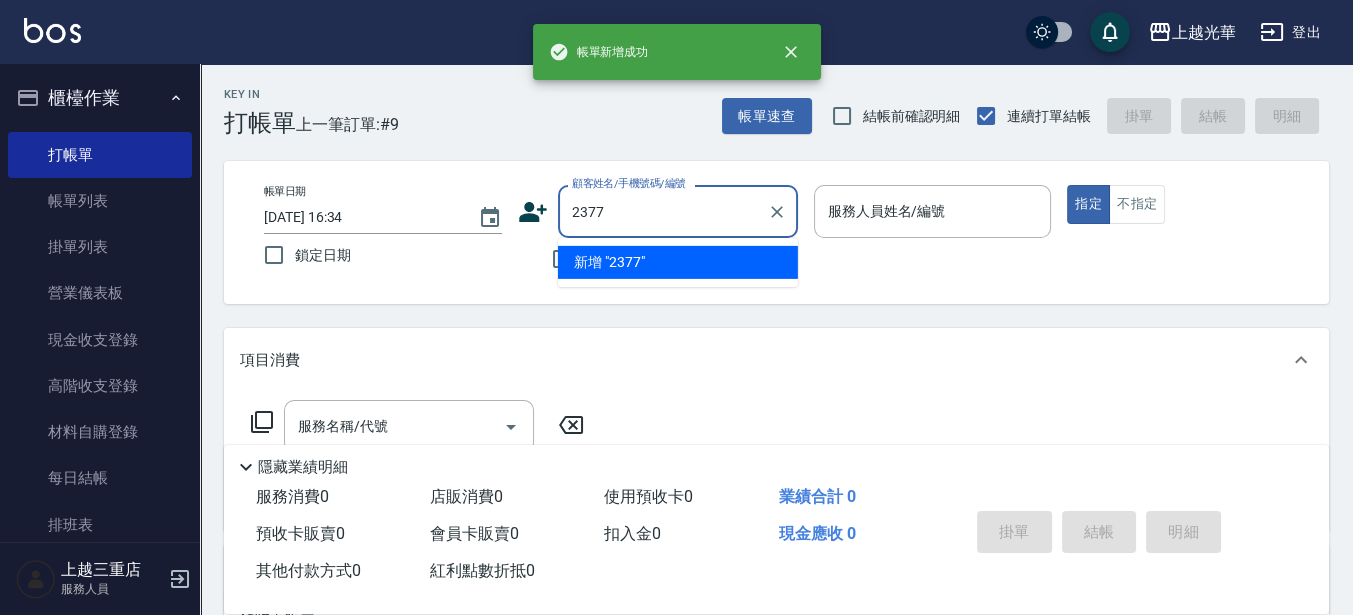 type on "2377" 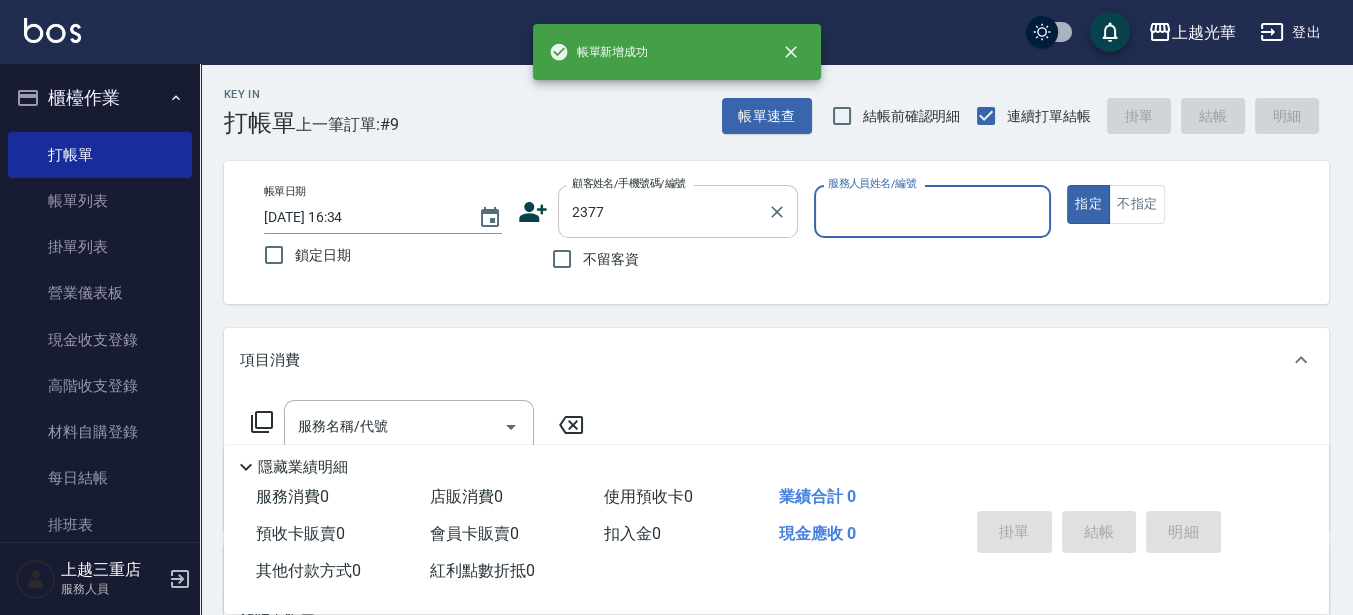 click on "指定" at bounding box center [1088, 204] 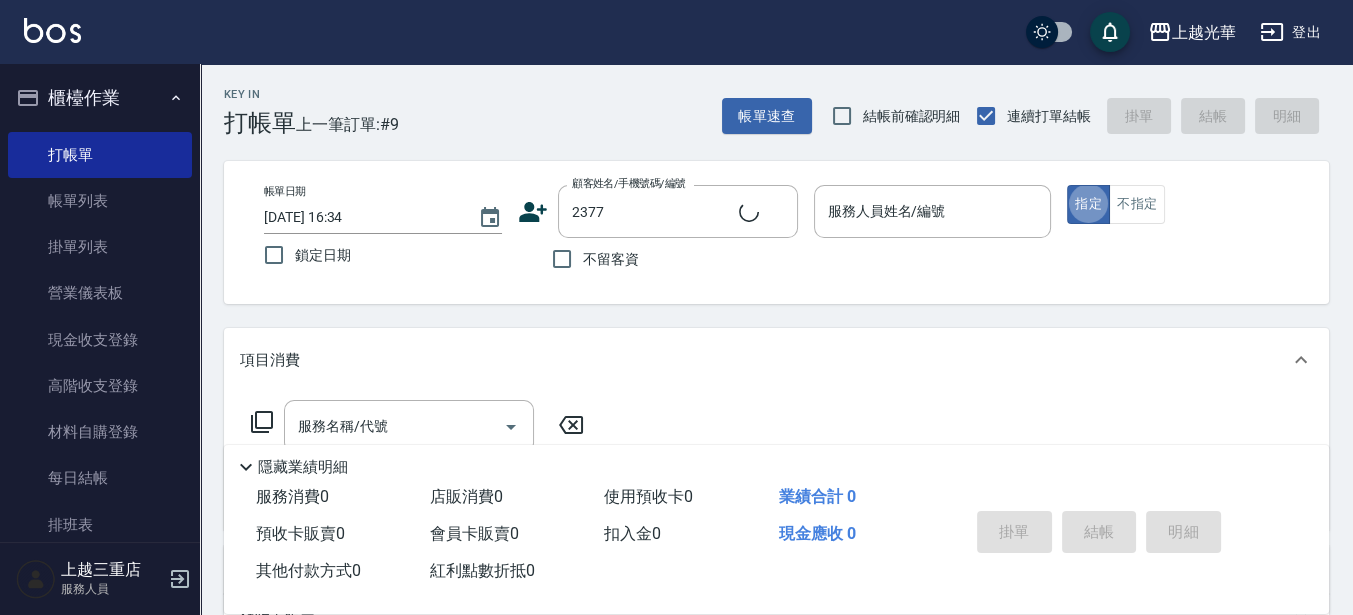 type on "[PERSON_NAME]/0905032038/2377" 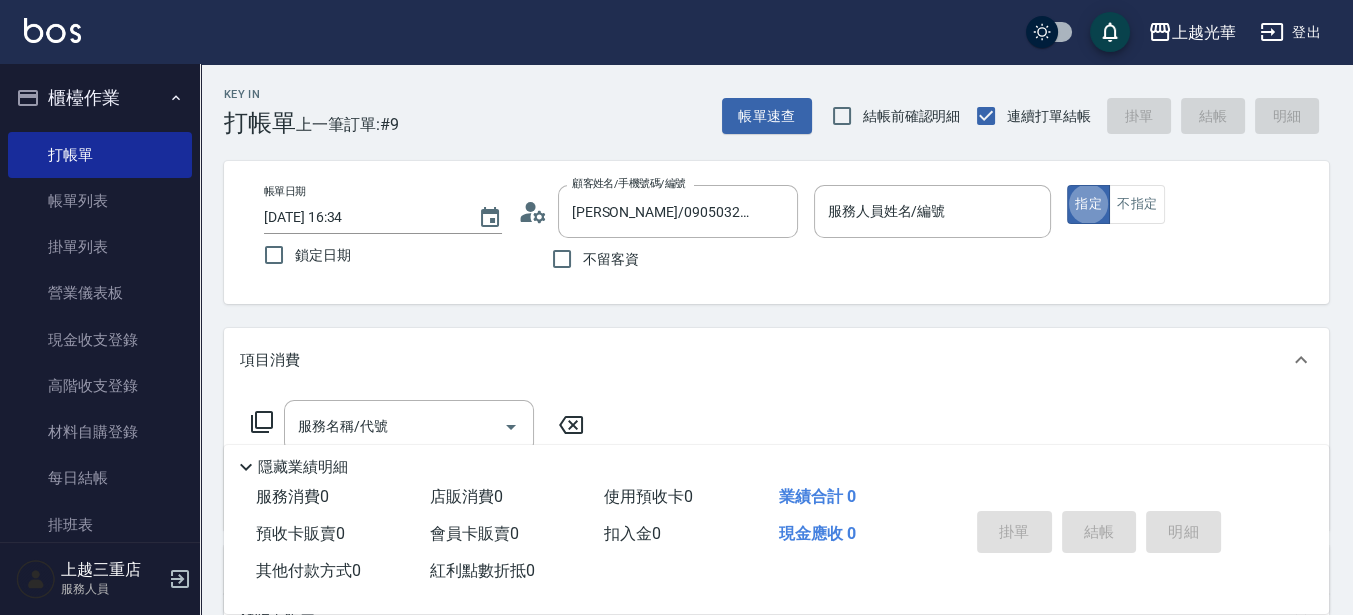 type on "小黑-3" 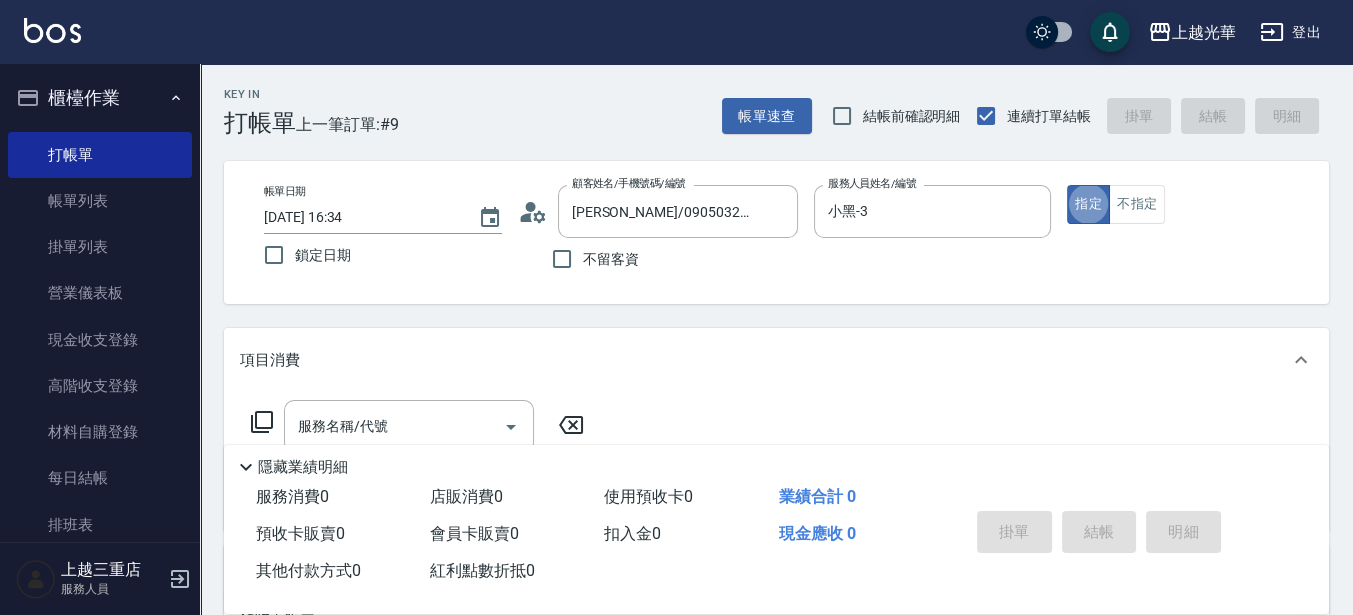 click 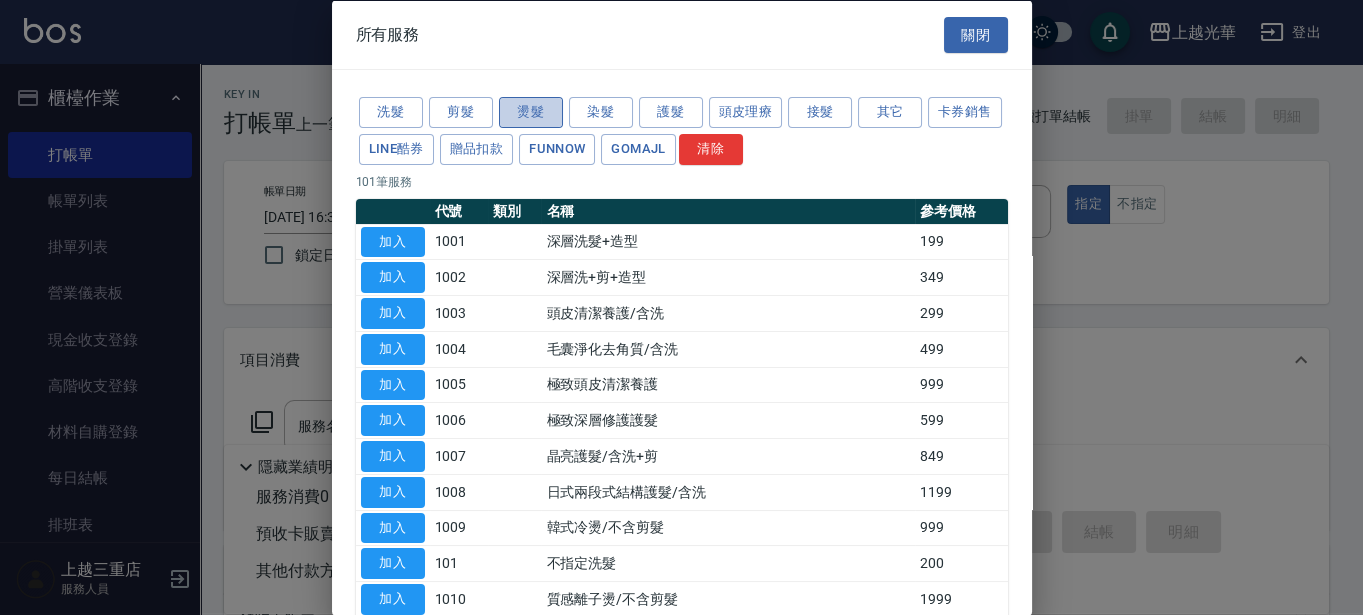 click on "燙髮" at bounding box center [531, 112] 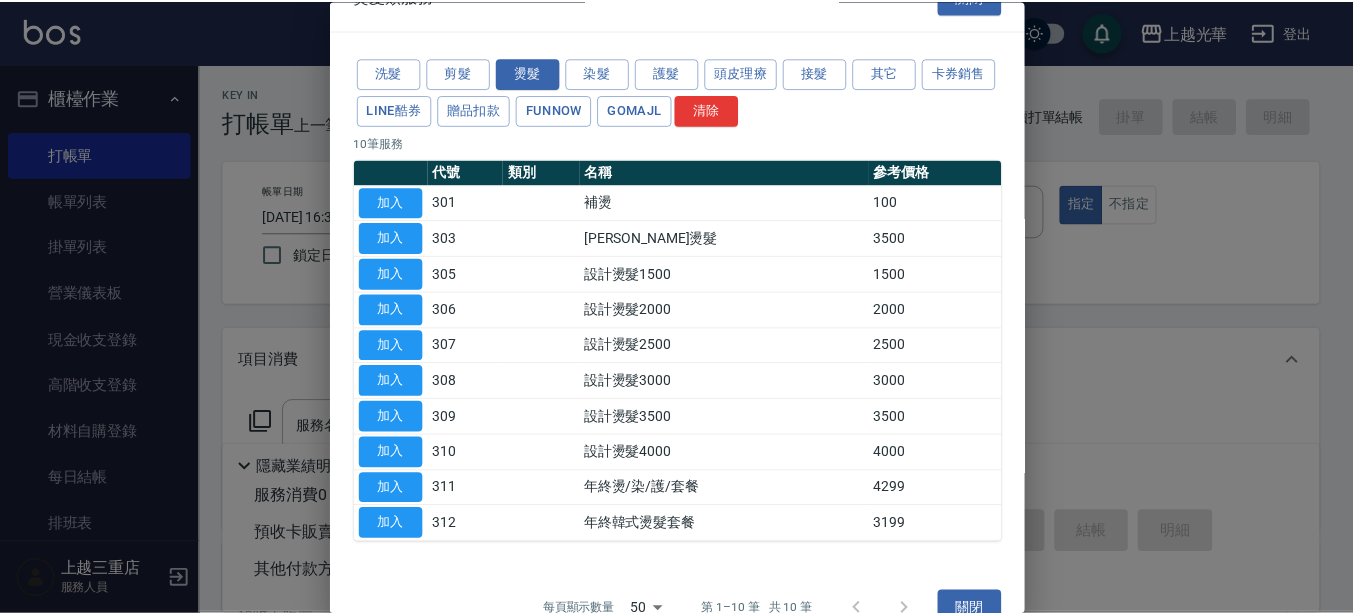 scroll, scrollTop: 72, scrollLeft: 0, axis: vertical 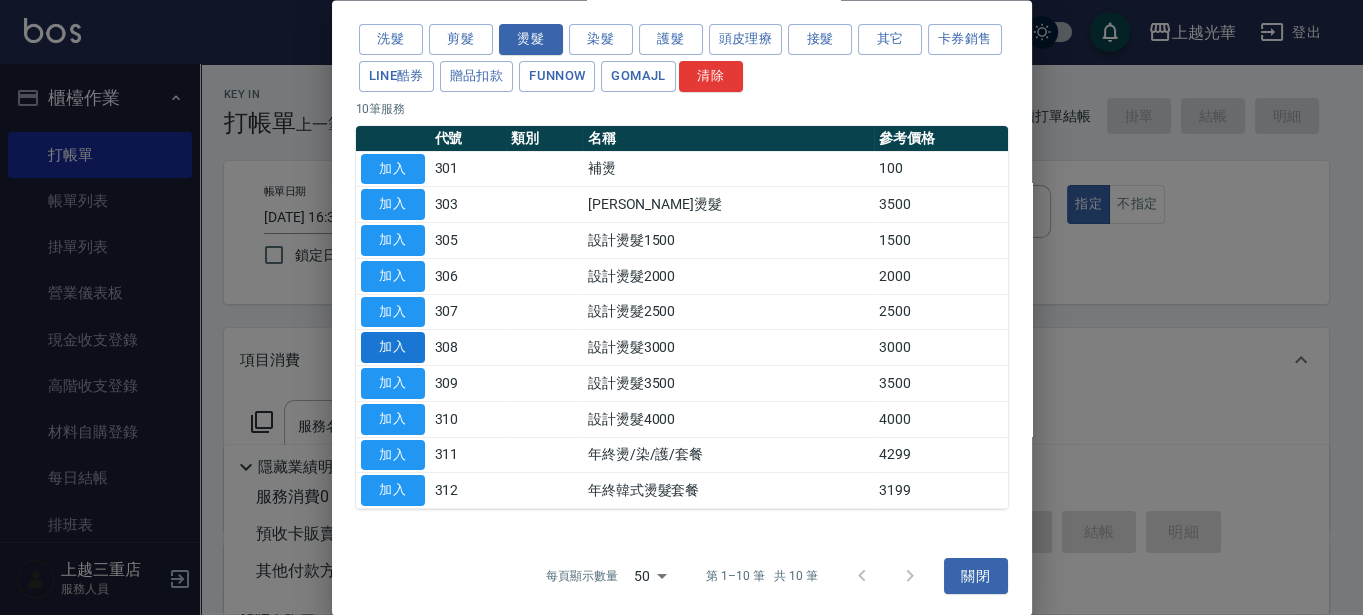 click on "加入" at bounding box center (393, 348) 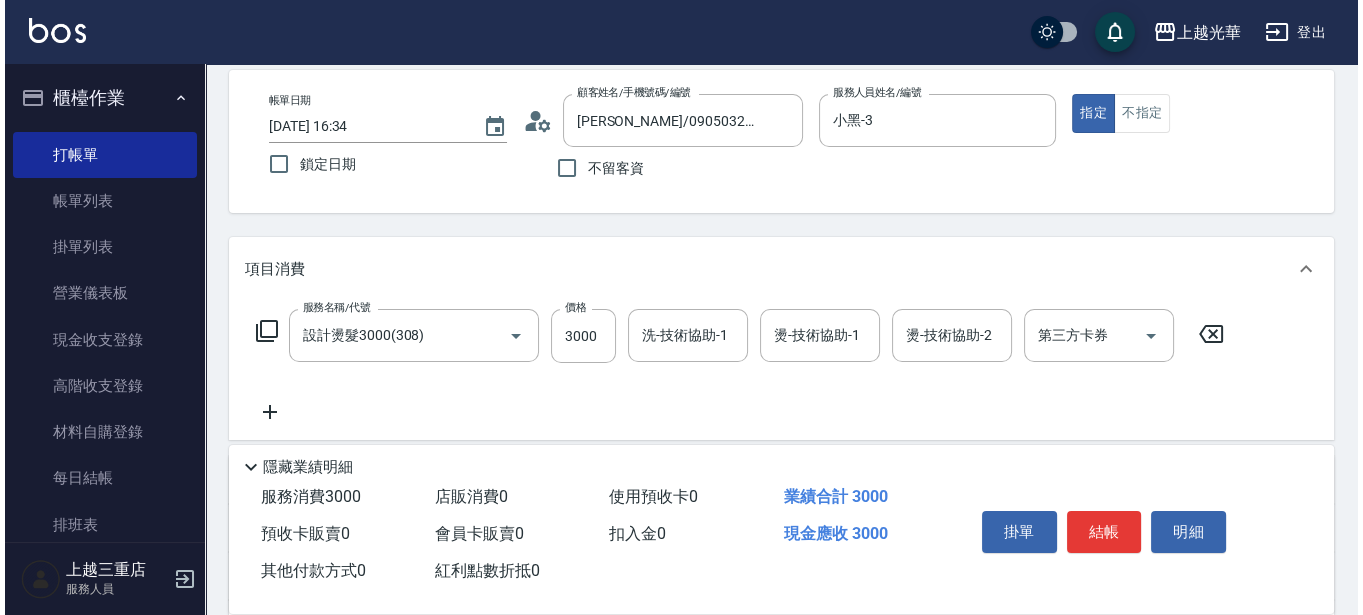 scroll, scrollTop: 125, scrollLeft: 0, axis: vertical 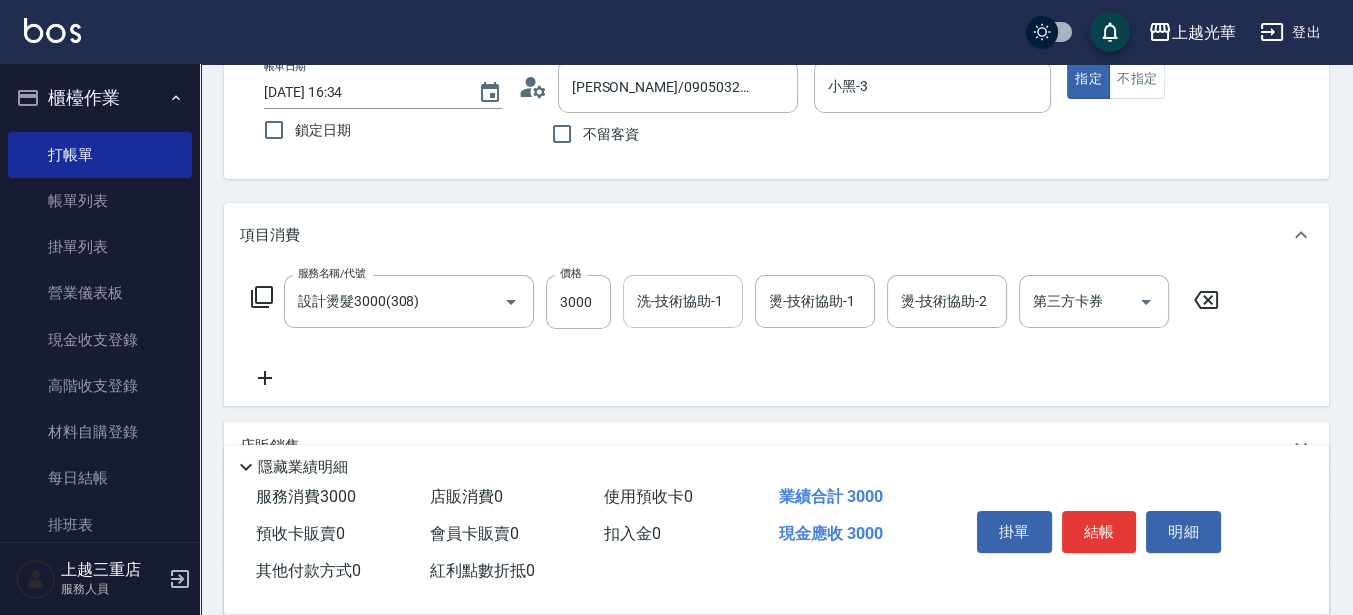 click on "洗-技術協助-1 洗-技術協助-1" at bounding box center [683, 301] 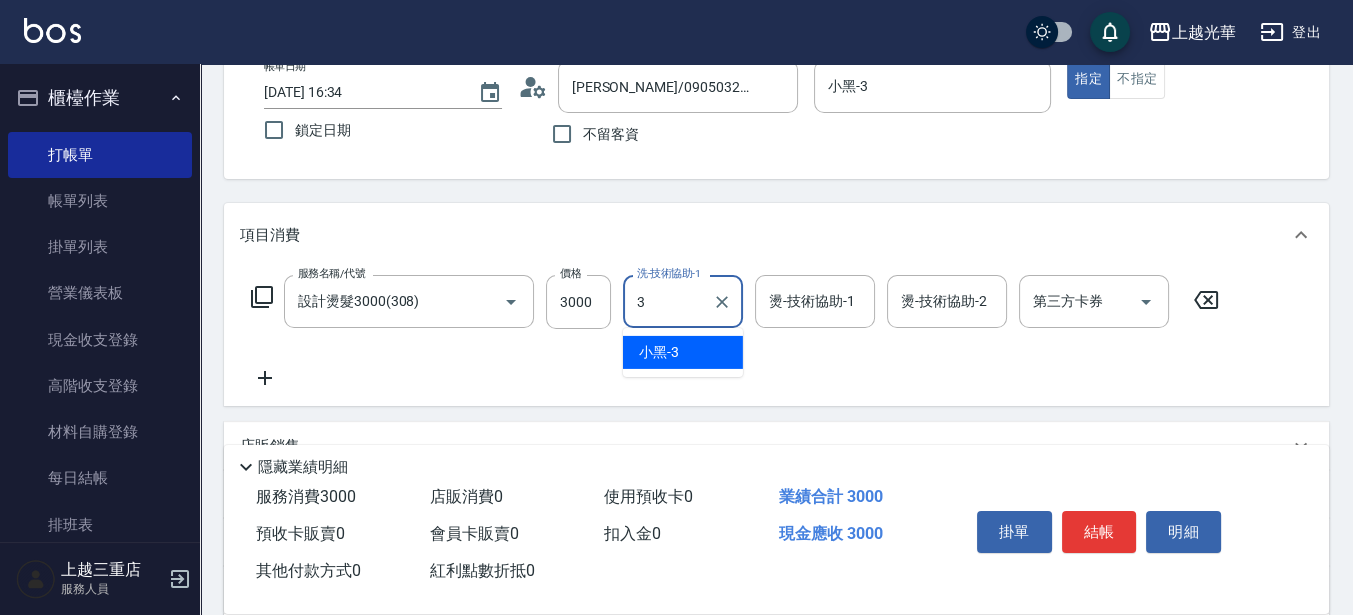type on "小黑-3" 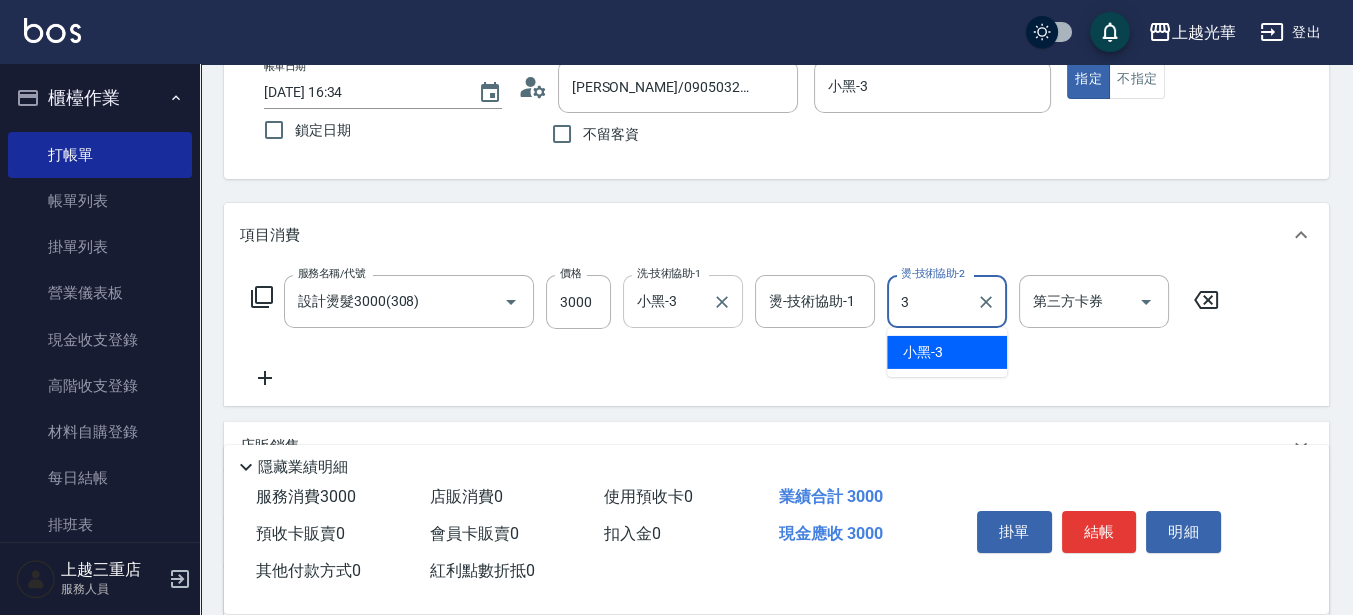 type on "小黑-3" 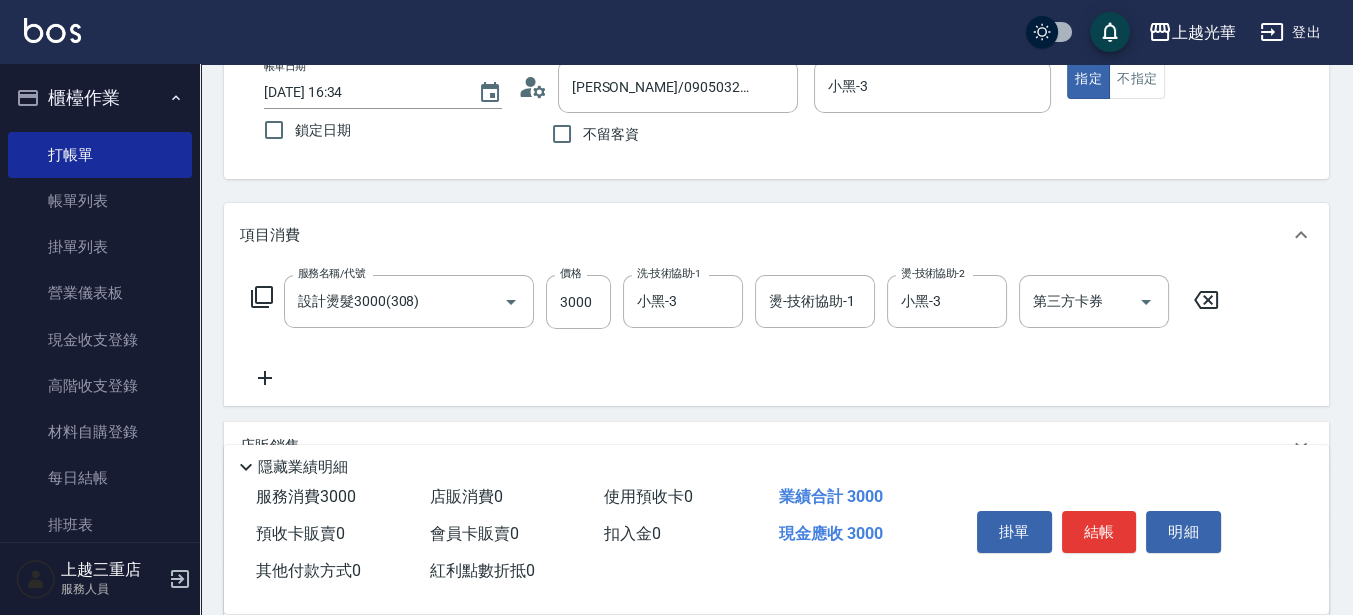 click 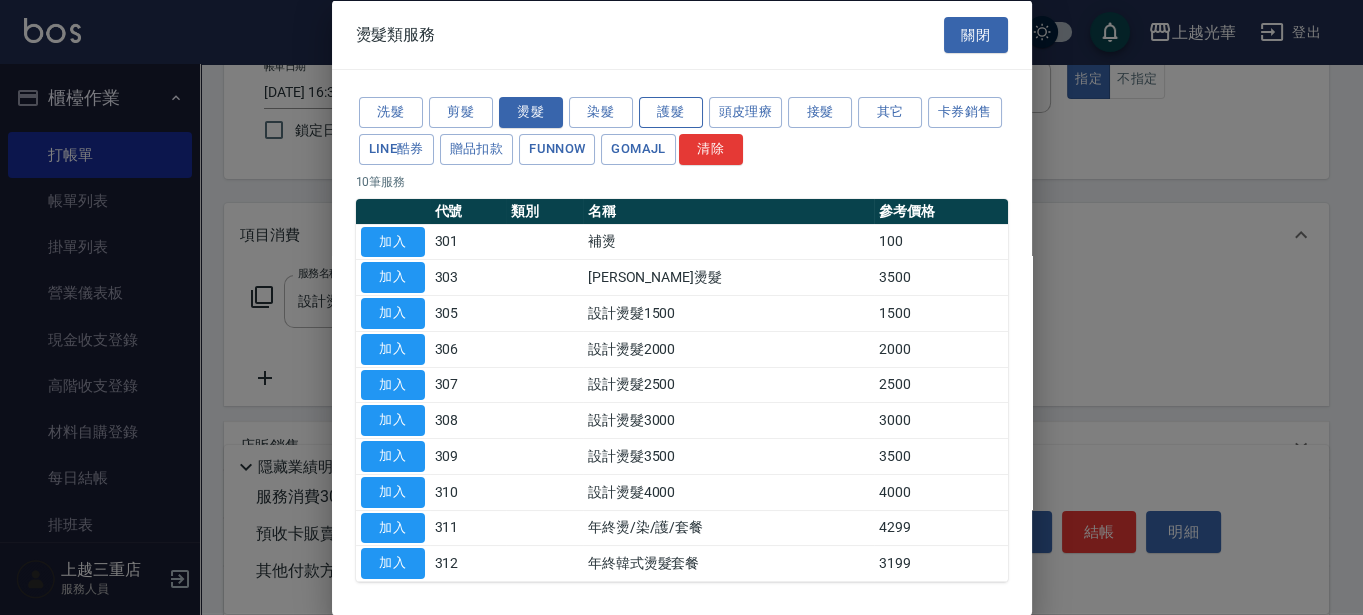click on "護髮" at bounding box center [671, 112] 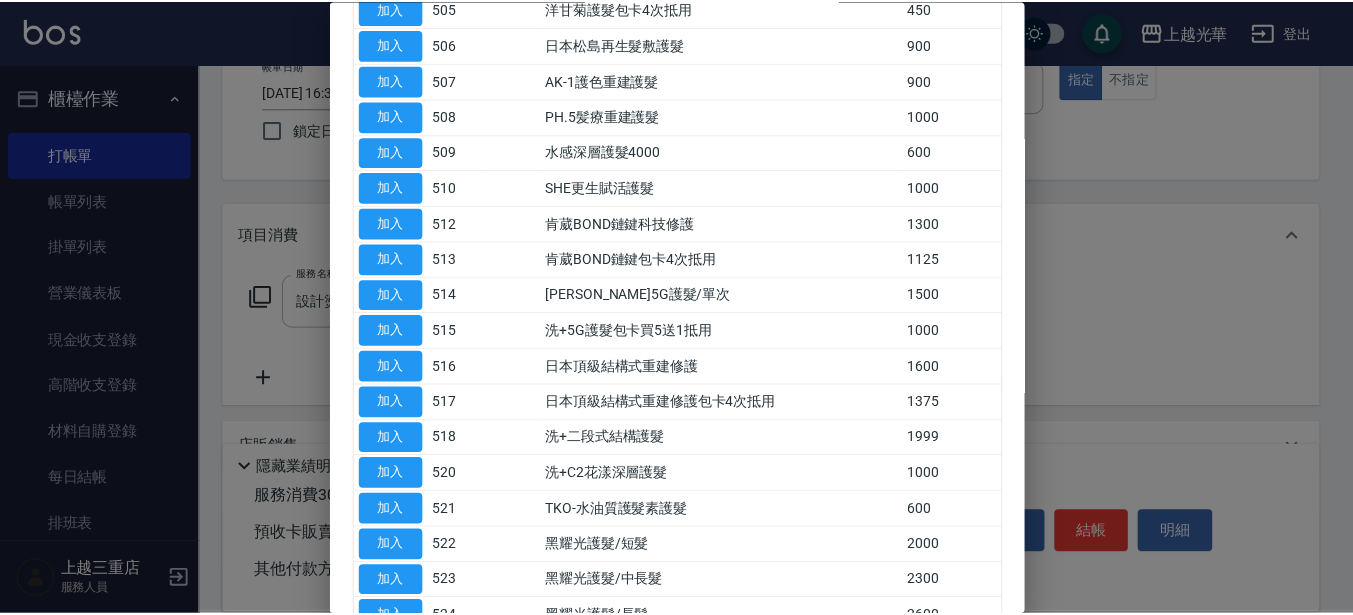 scroll, scrollTop: 500, scrollLeft: 0, axis: vertical 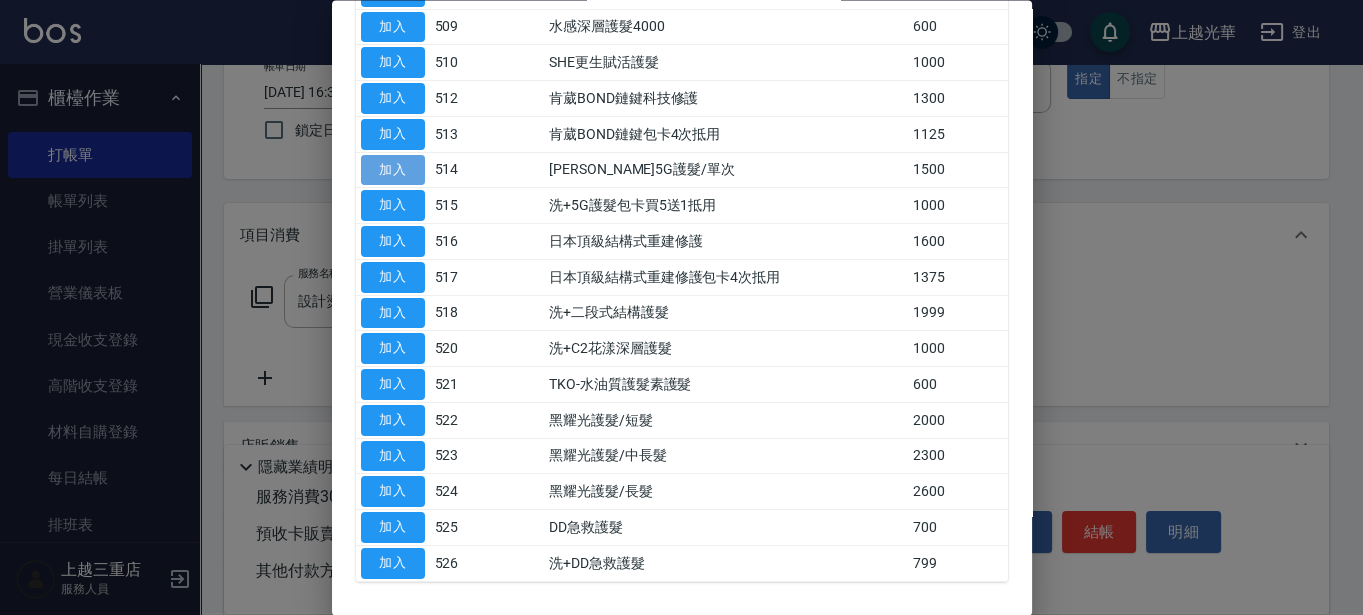 click on "加入" at bounding box center (393, 170) 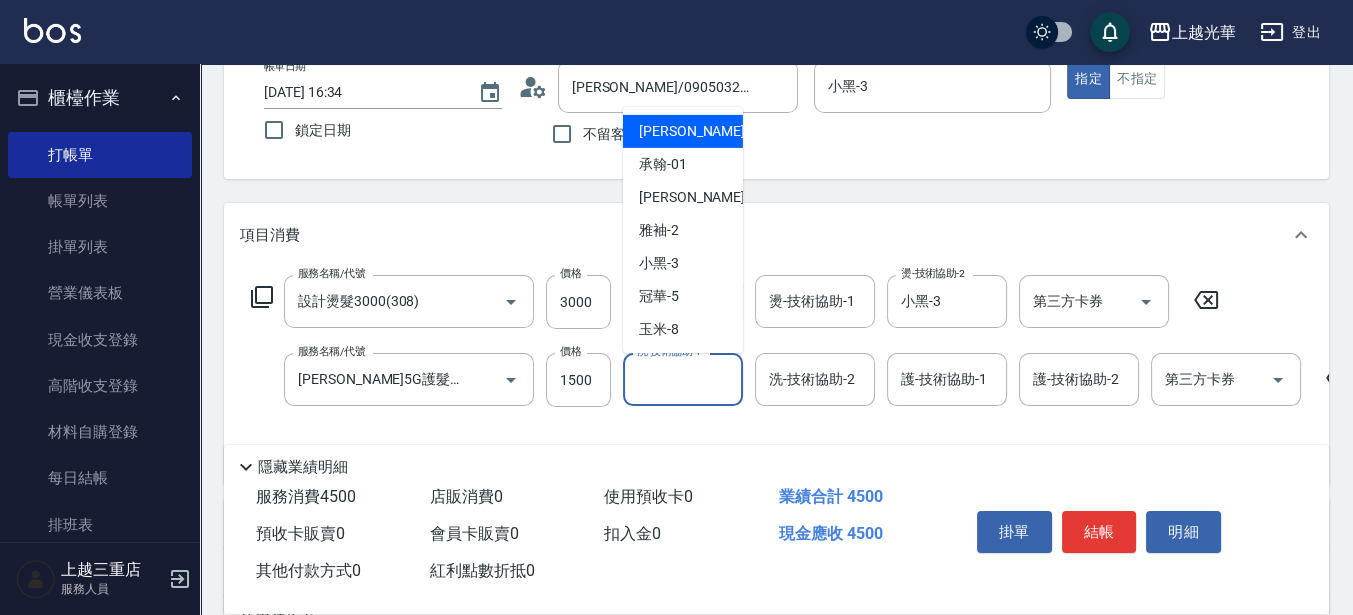 click on "洗-技術協助-1" at bounding box center (683, 379) 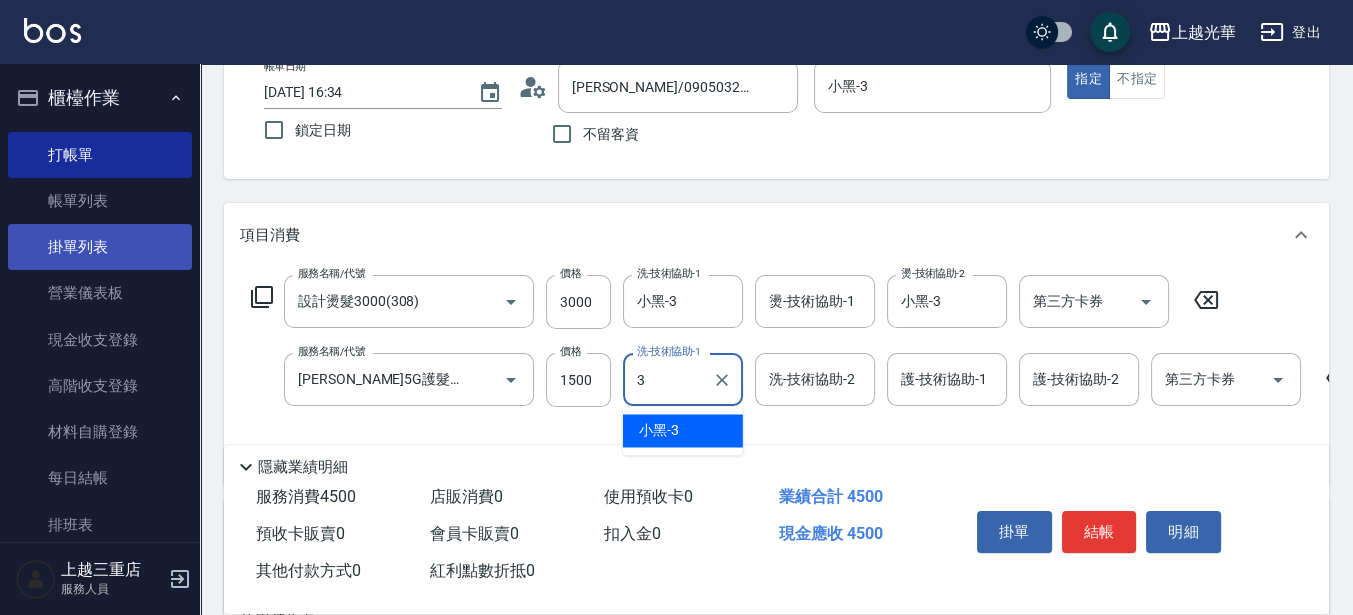 type on "小黑-3" 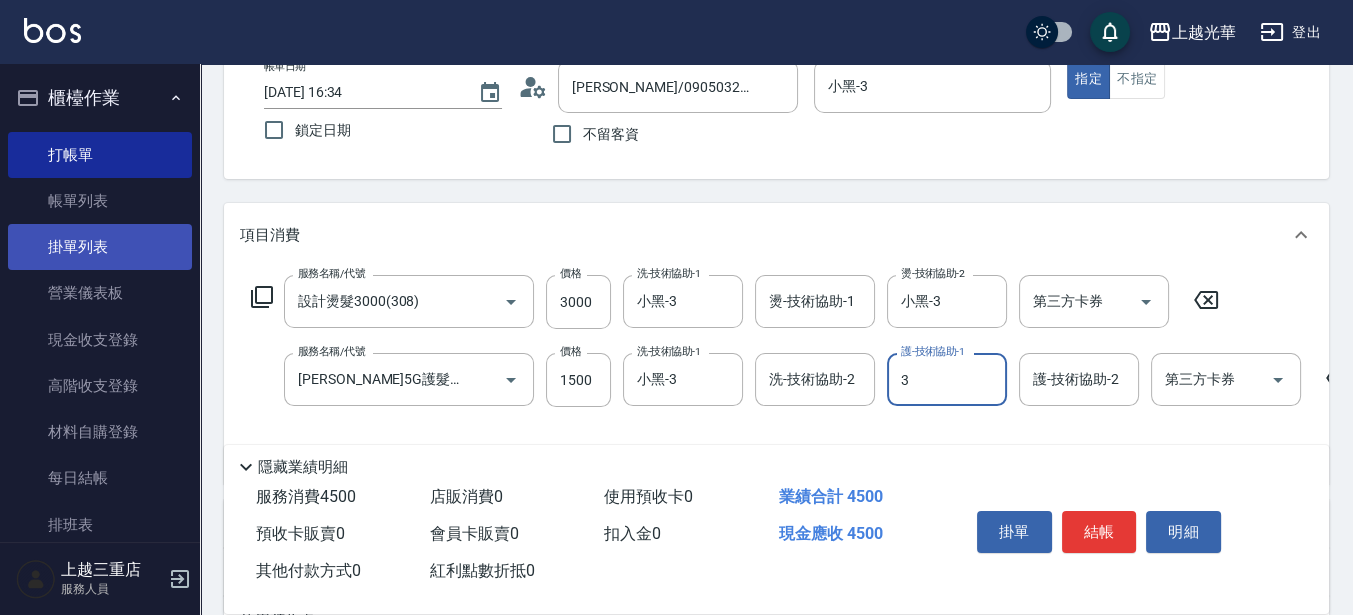type on "小黑-3" 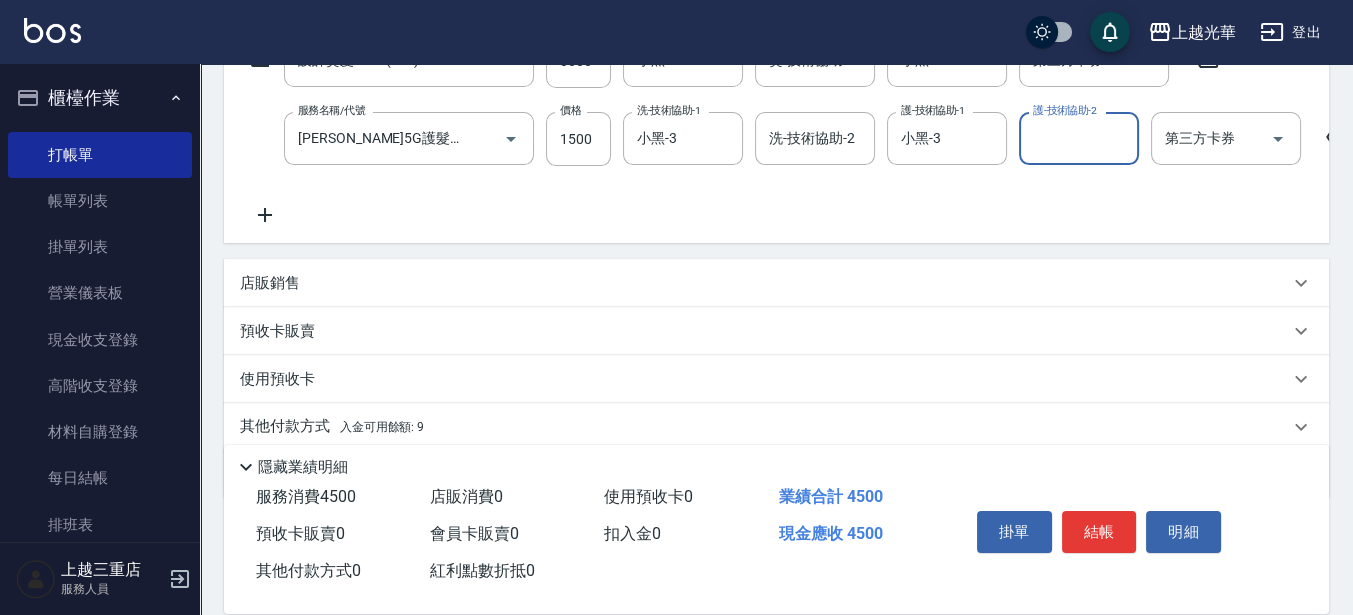 scroll, scrollTop: 457, scrollLeft: 0, axis: vertical 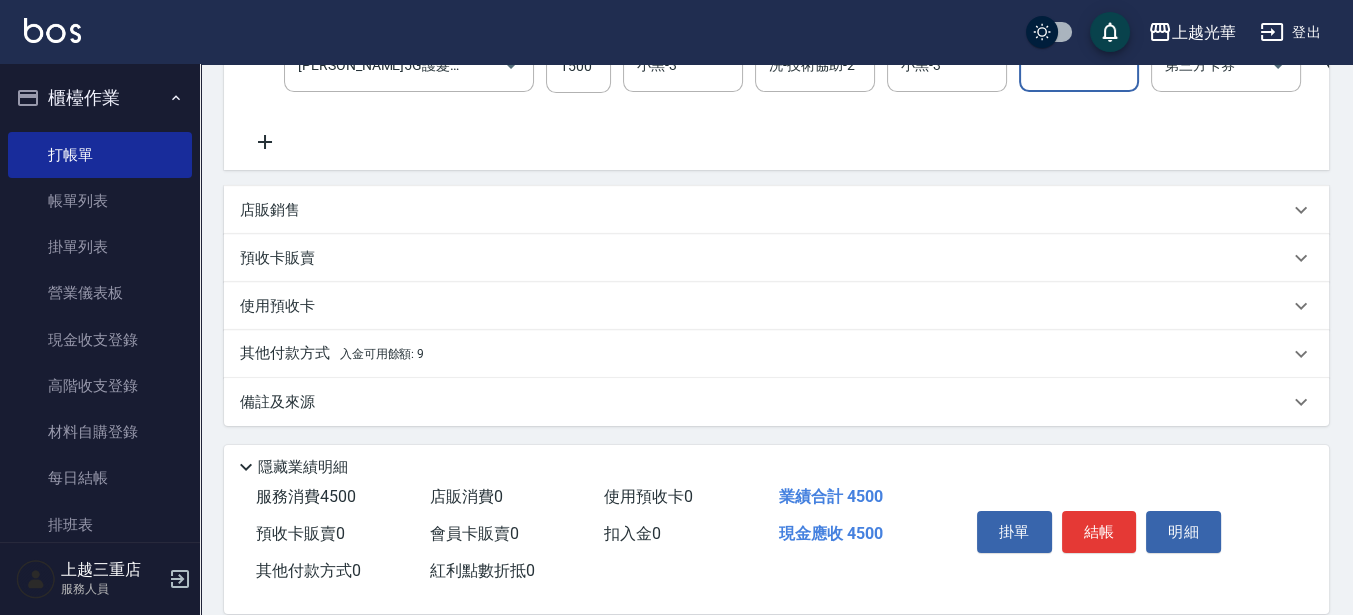 click on "店販銷售" at bounding box center (270, 210) 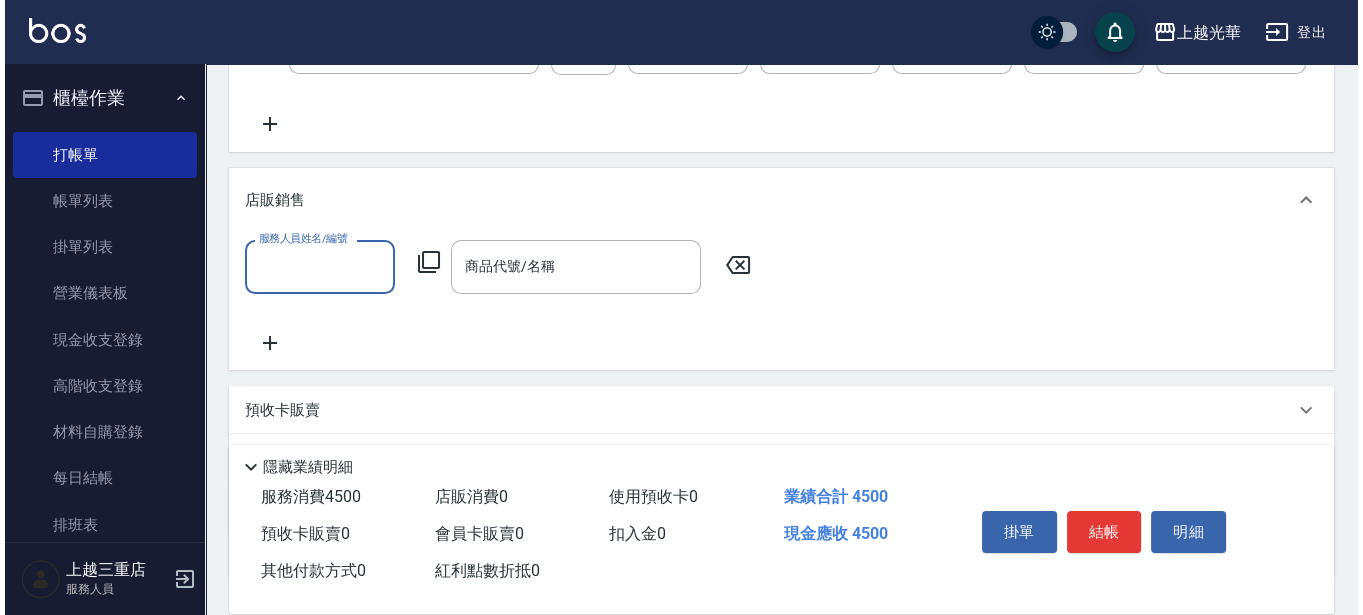 scroll, scrollTop: 0, scrollLeft: 0, axis: both 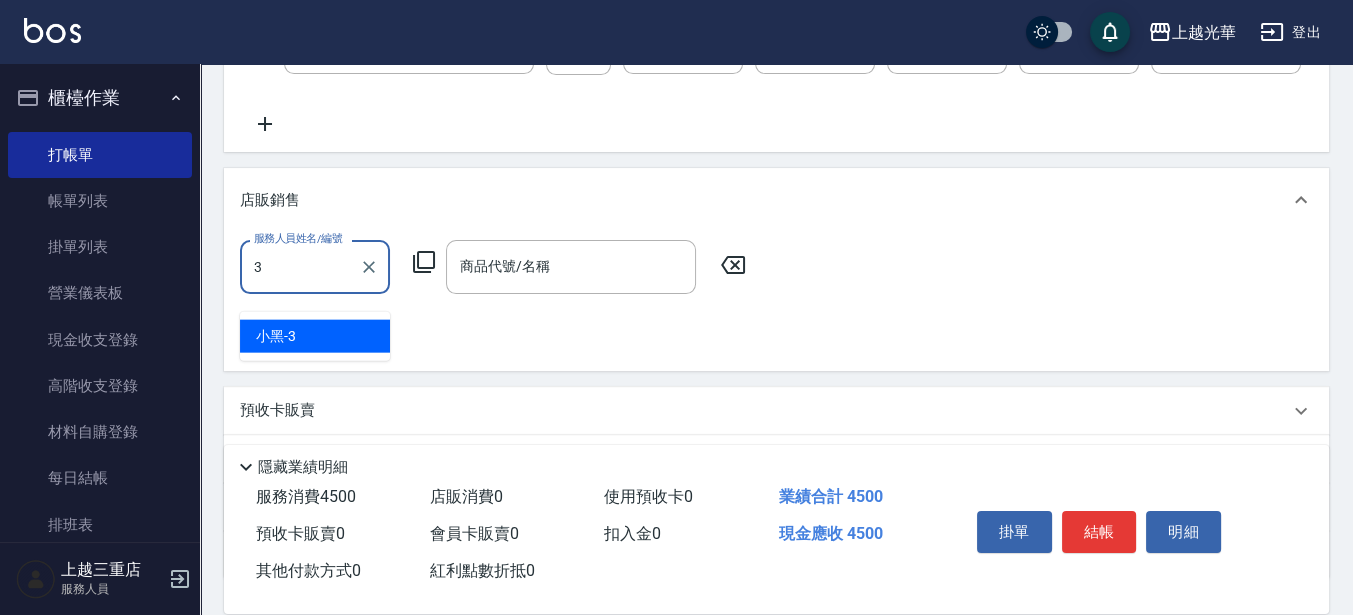 type on "小黑-3" 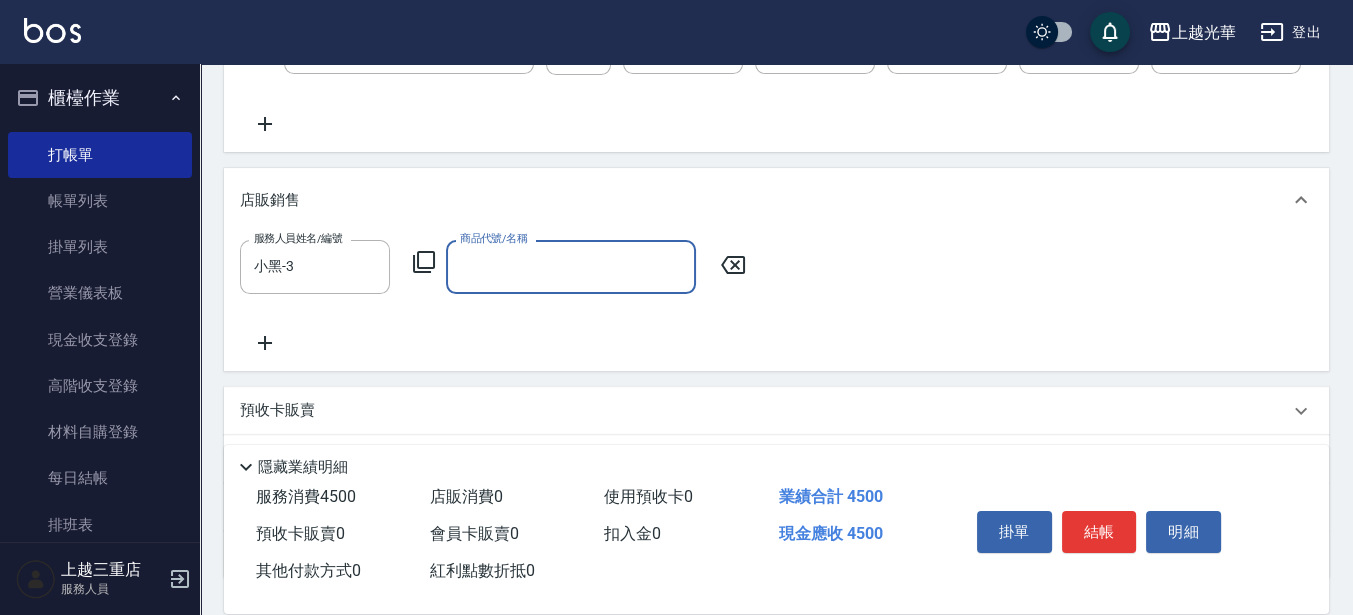 click 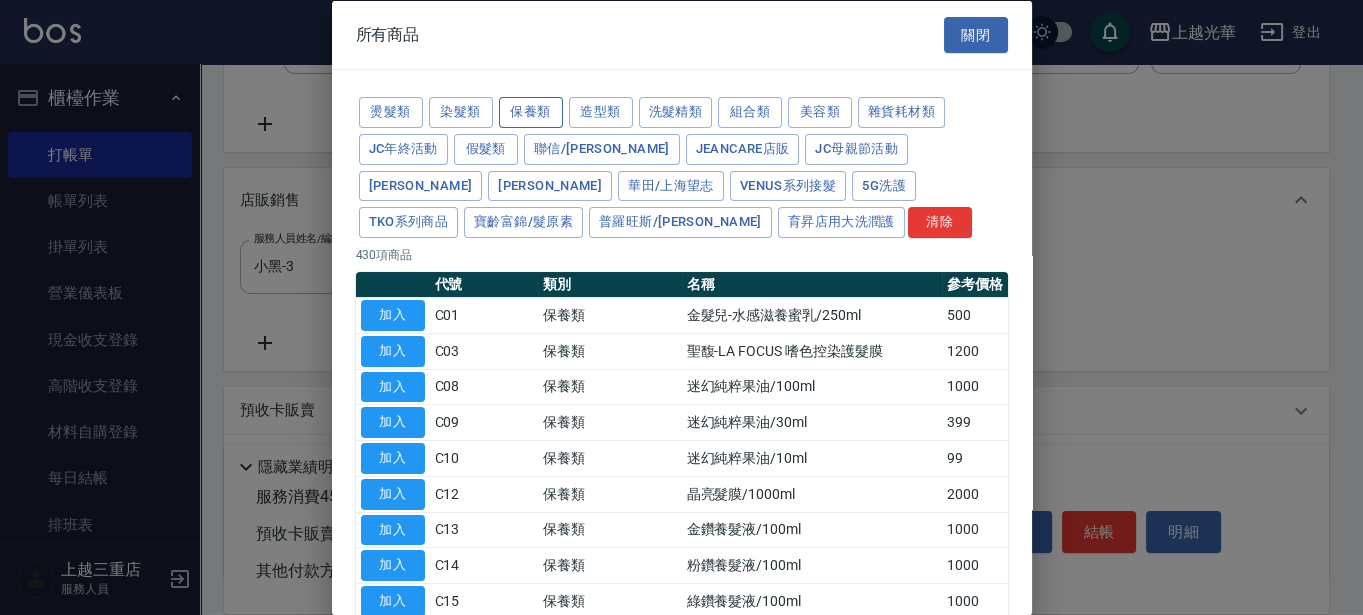 click on "保養類" at bounding box center (531, 112) 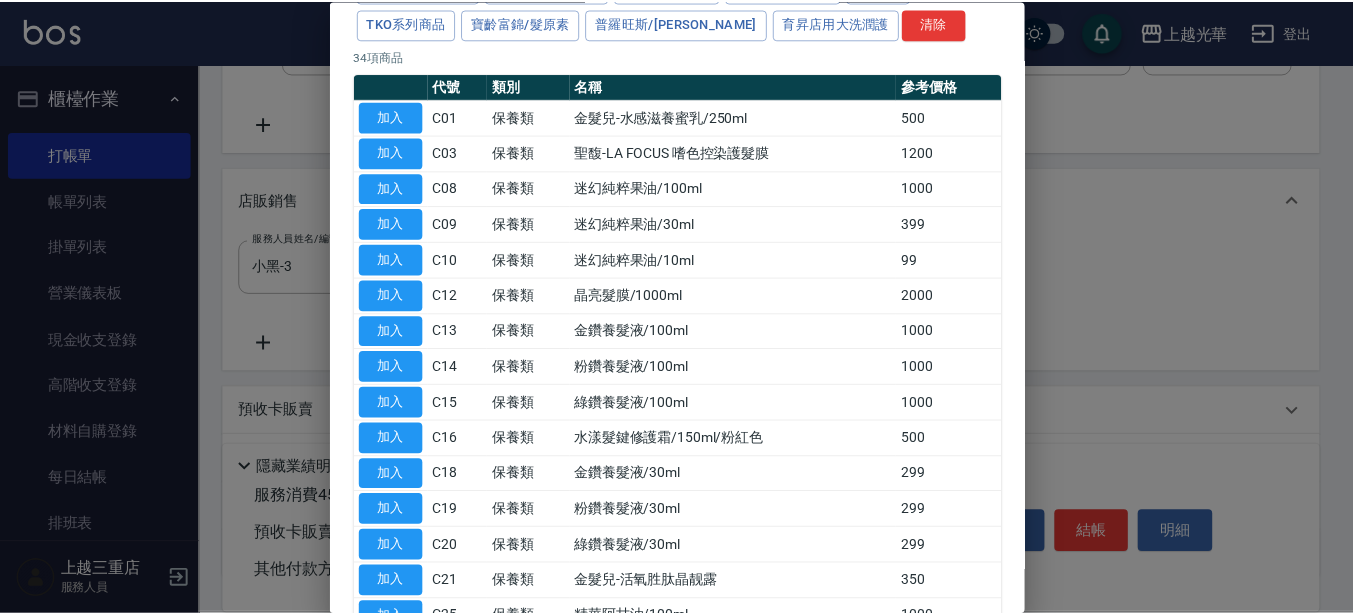 scroll, scrollTop: 250, scrollLeft: 0, axis: vertical 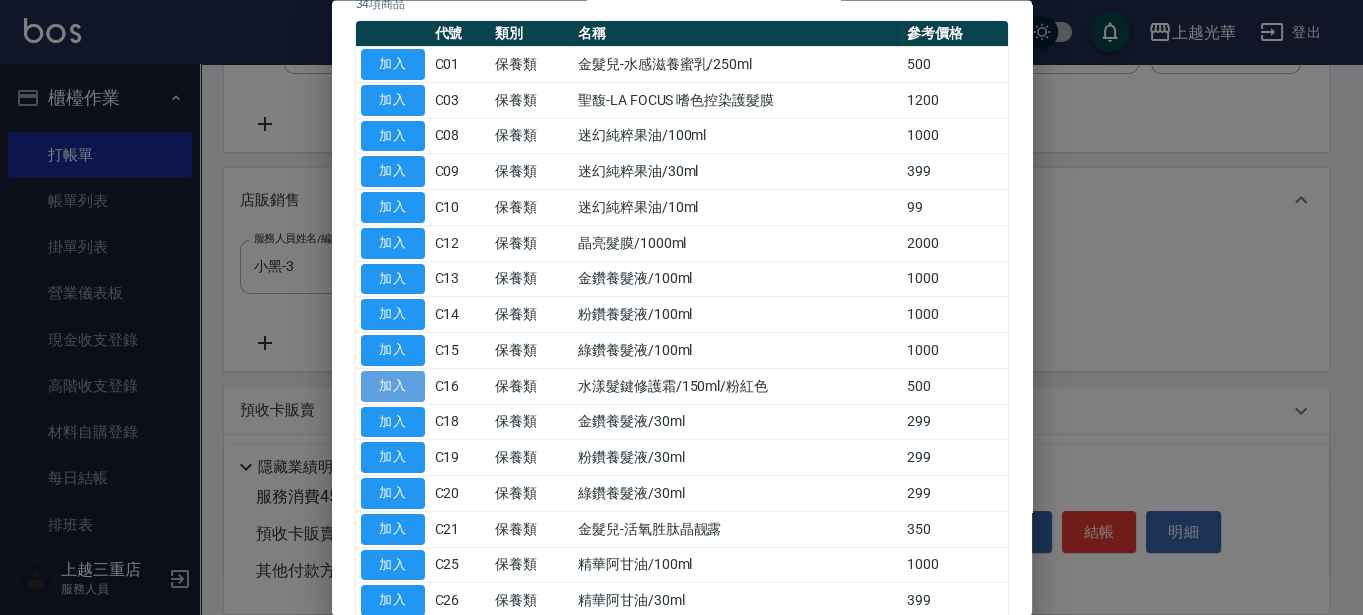 click on "加入" at bounding box center (393, 386) 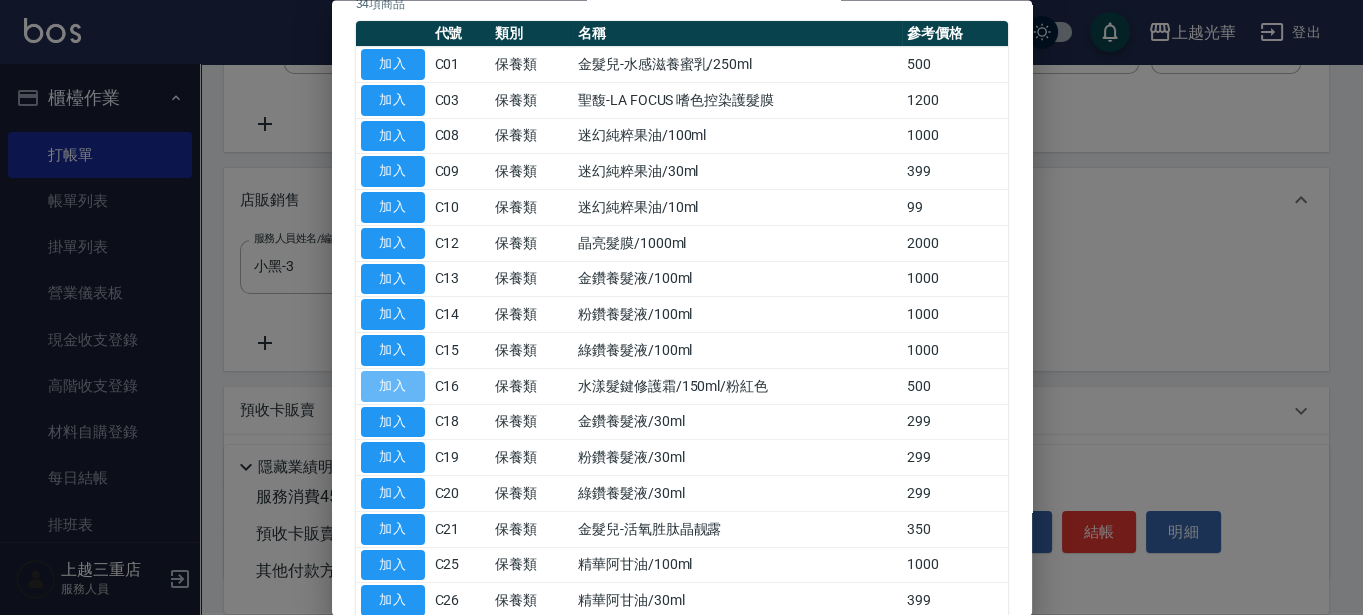 type on "水漾髮鍵修護霜/150ml/粉紅色" 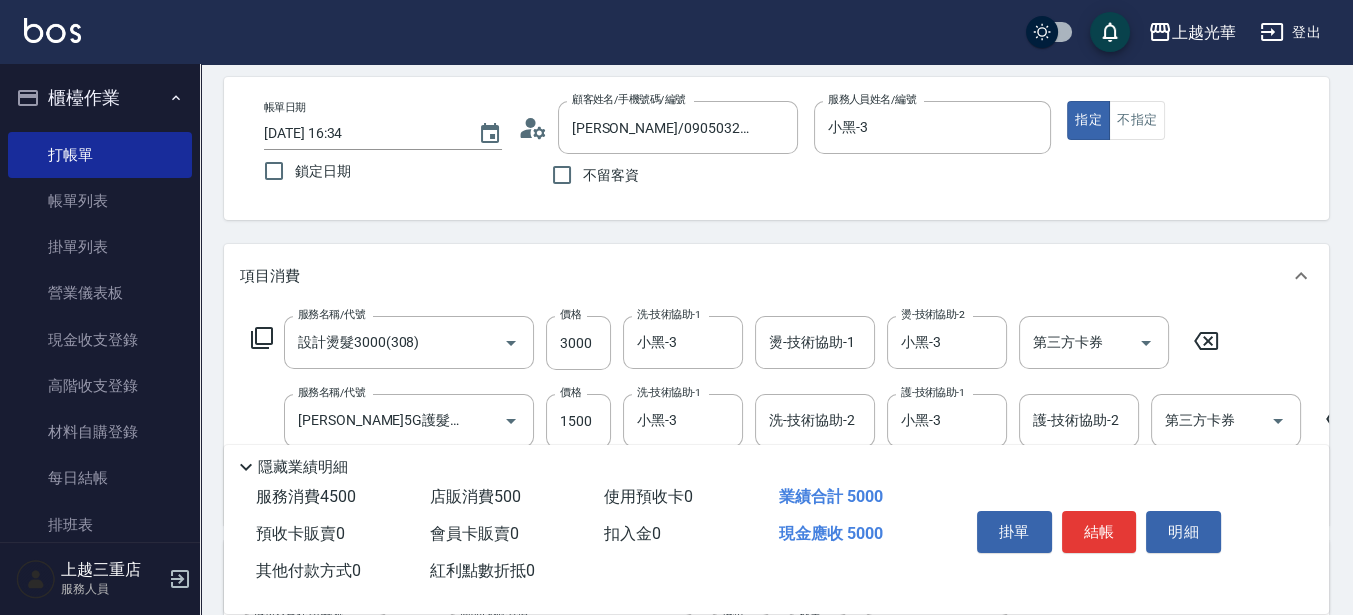 scroll, scrollTop: 82, scrollLeft: 0, axis: vertical 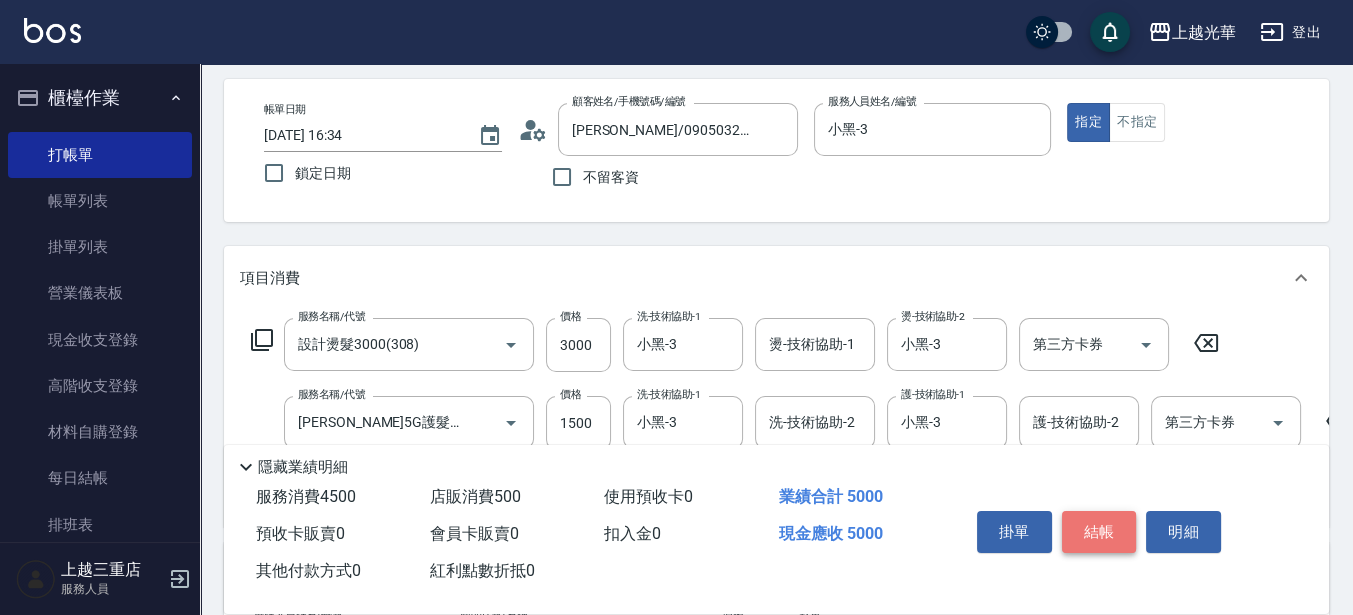 click on "結帳" at bounding box center (1099, 532) 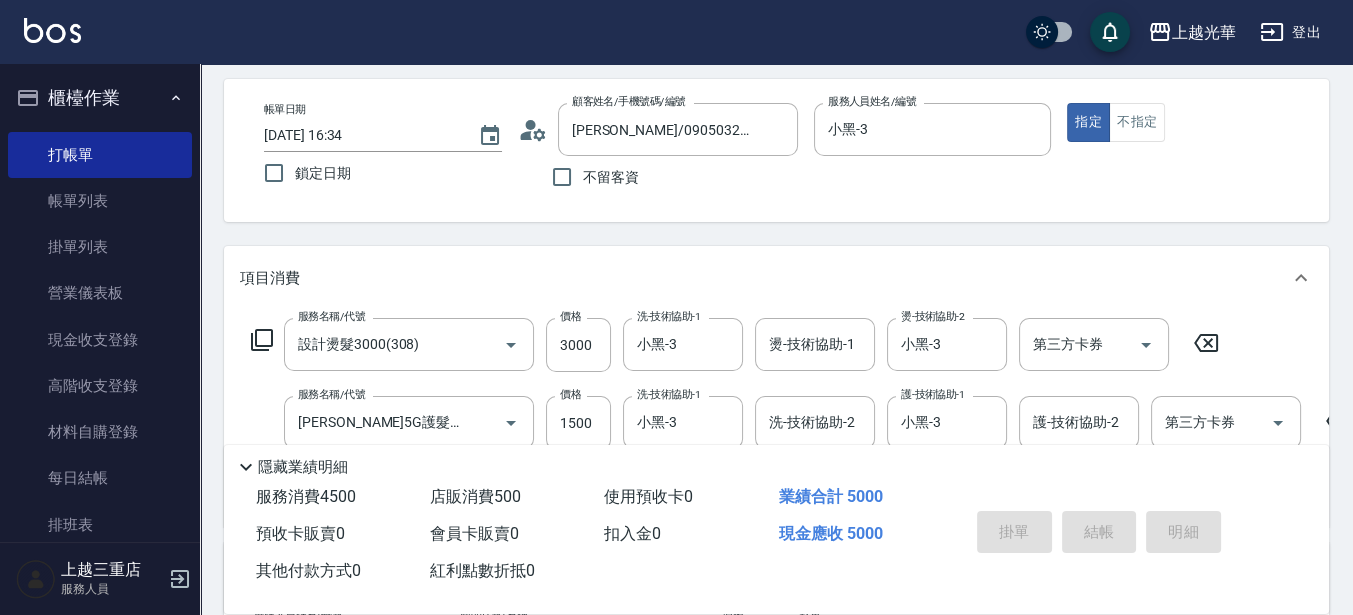 type on "[DATE] 16:35" 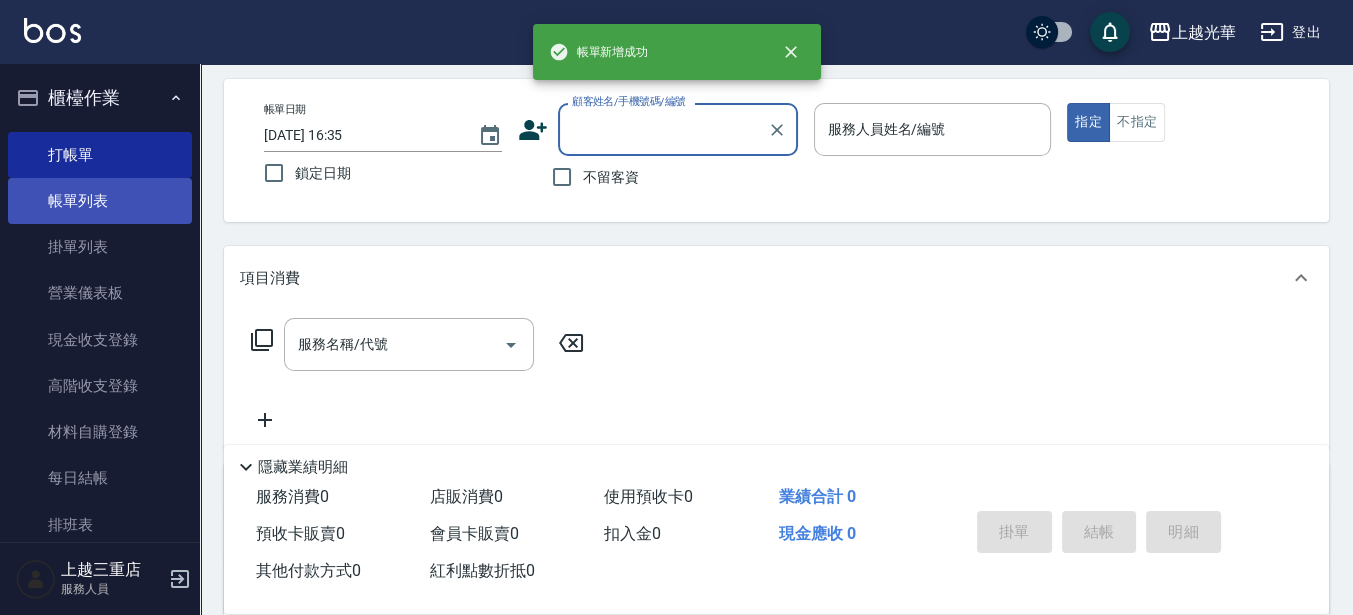 click on "帳單列表" at bounding box center [100, 201] 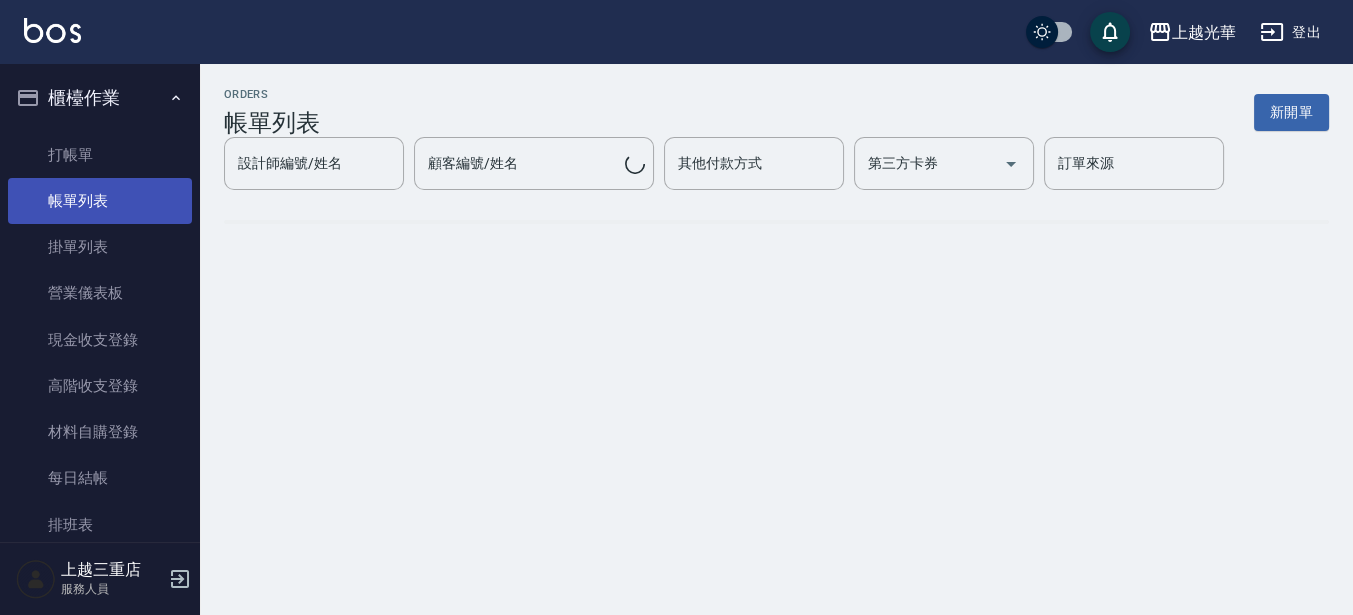 scroll, scrollTop: 0, scrollLeft: 0, axis: both 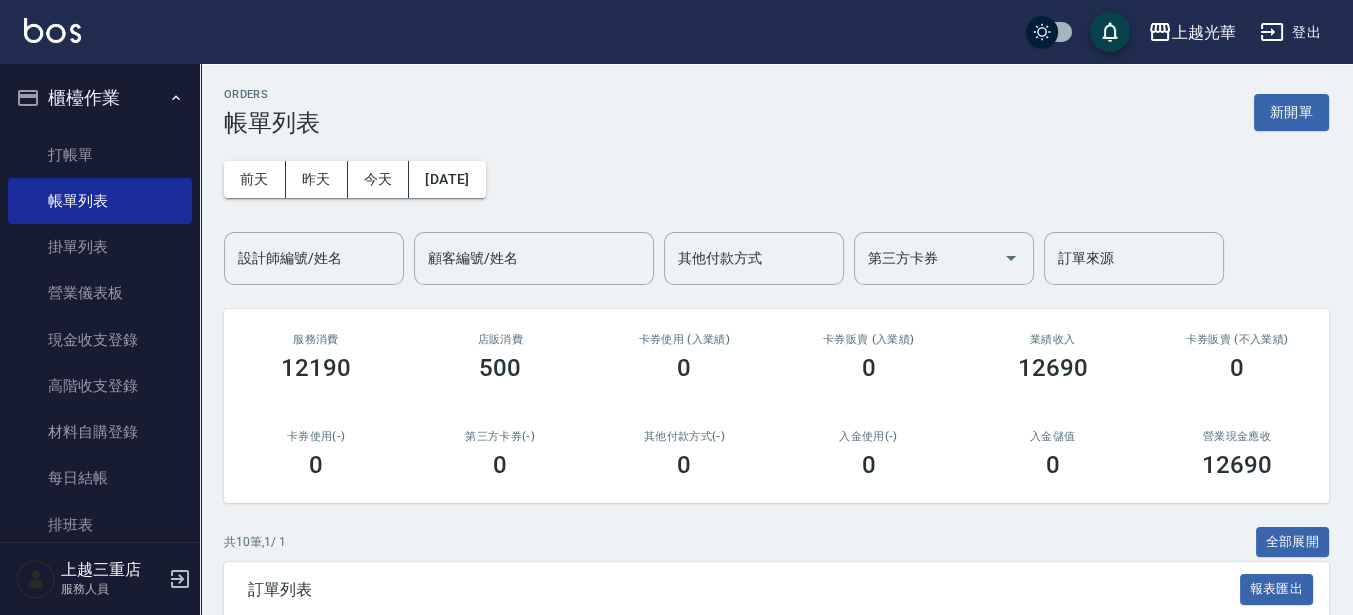 click on "設計師編號/姓名" at bounding box center [314, 258] 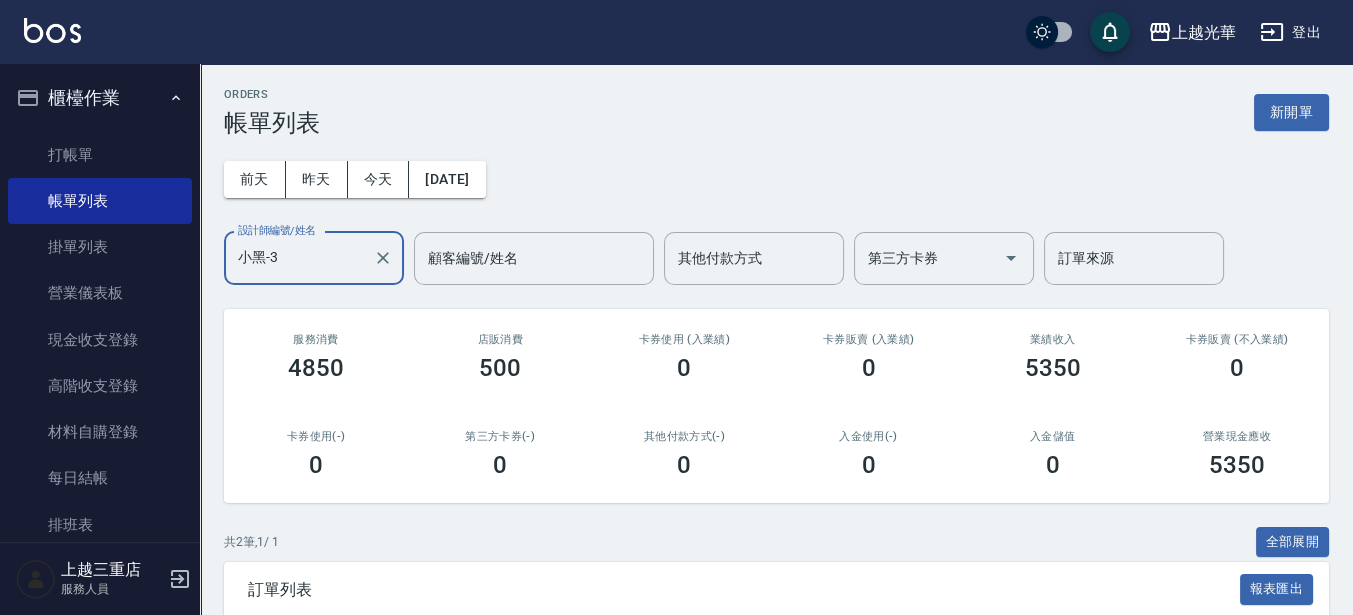 scroll, scrollTop: 240, scrollLeft: 0, axis: vertical 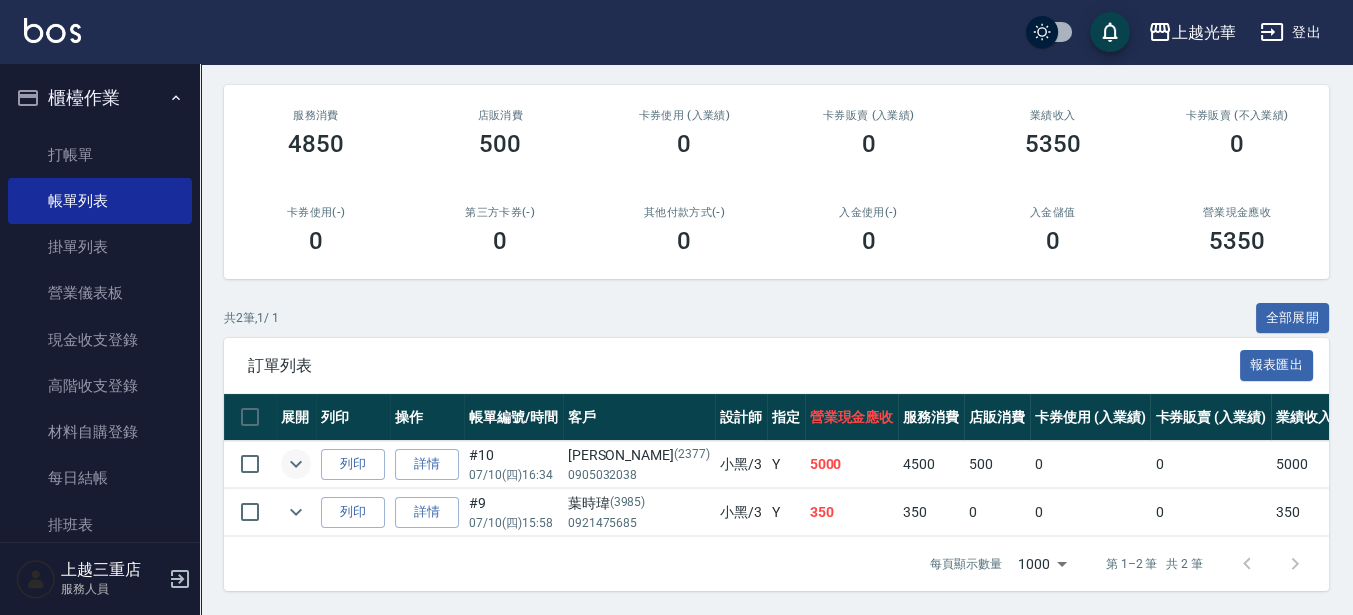 click 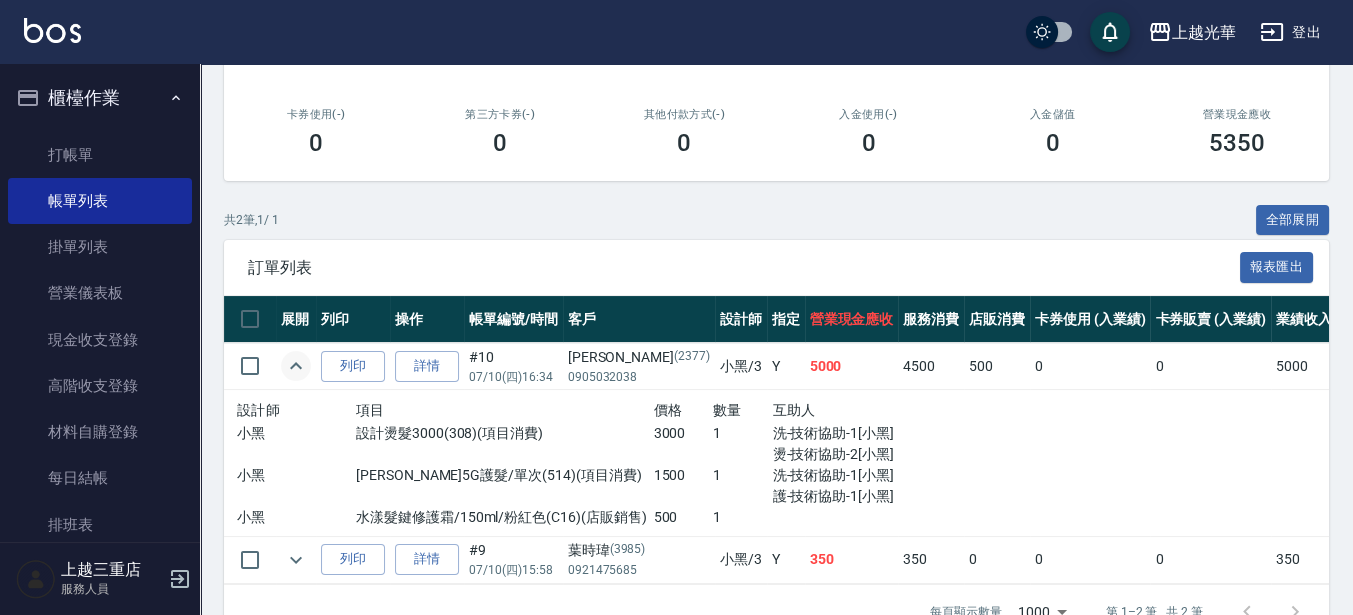 scroll, scrollTop: 386, scrollLeft: 0, axis: vertical 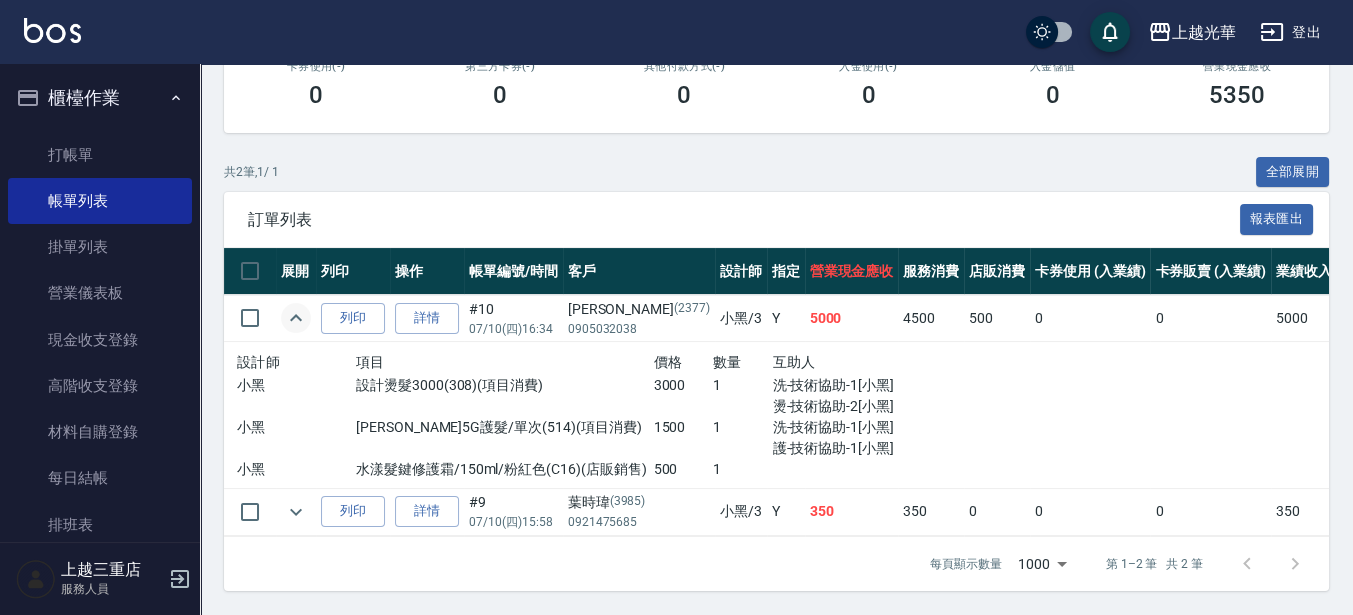 click at bounding box center [296, 512] 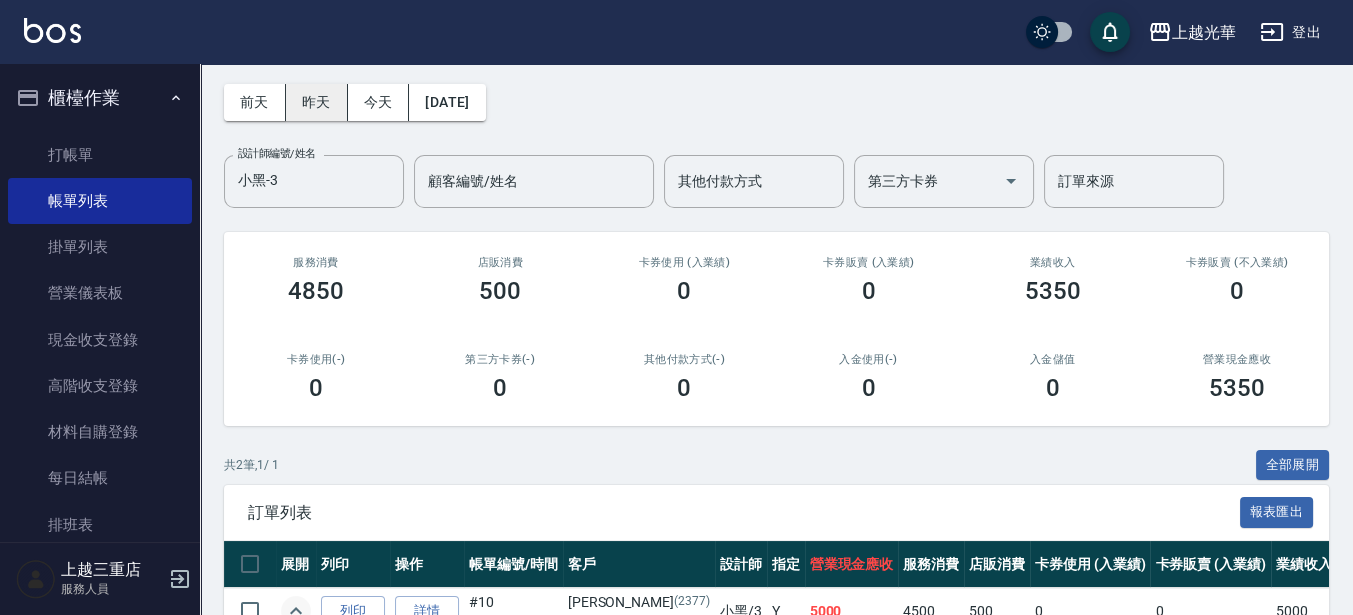 scroll, scrollTop: 0, scrollLeft: 0, axis: both 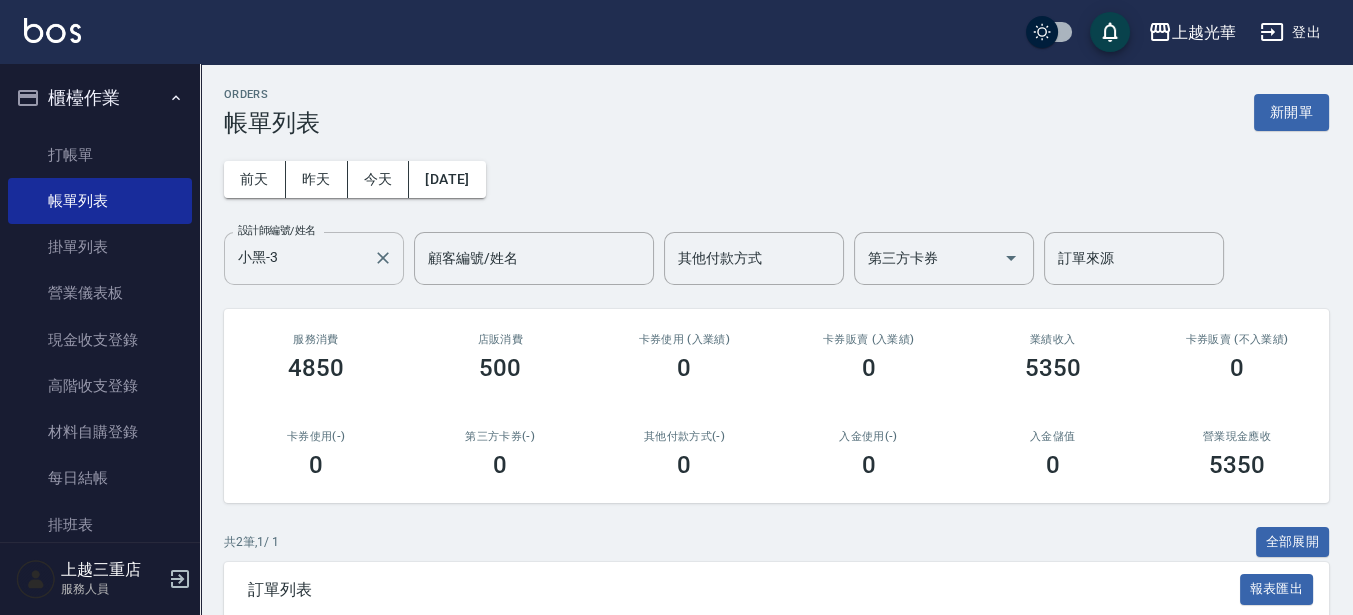 click on "小黑-3" at bounding box center (299, 258) 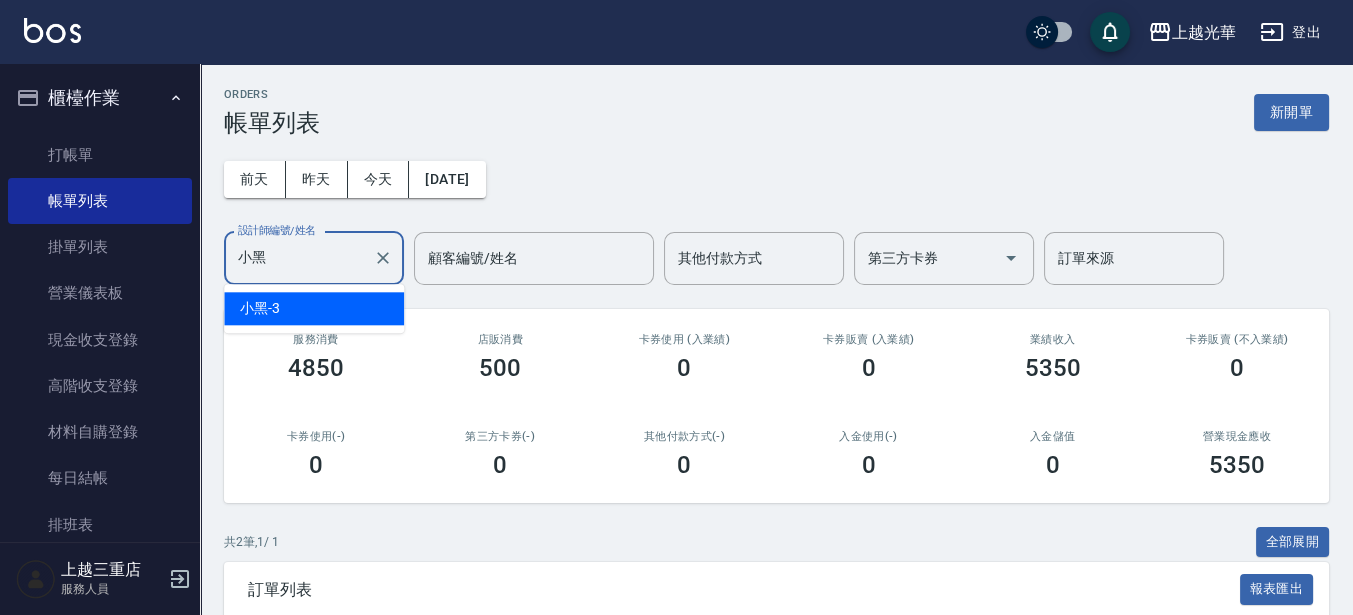 type on "小" 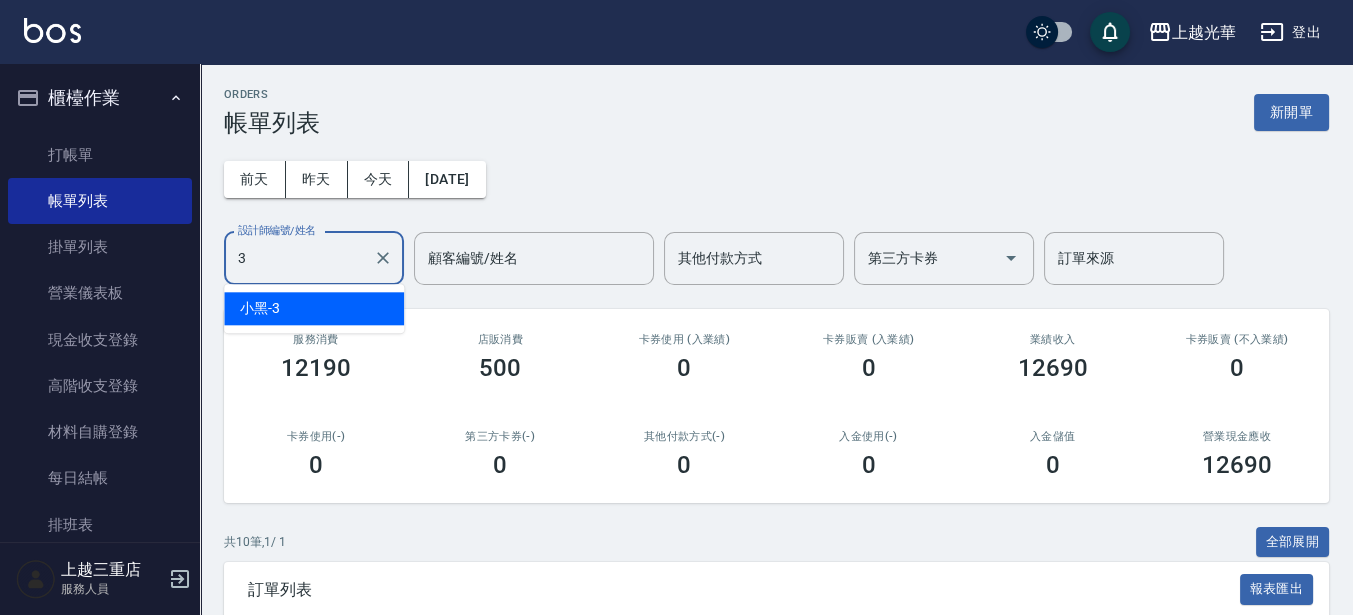 type on "小黑-3" 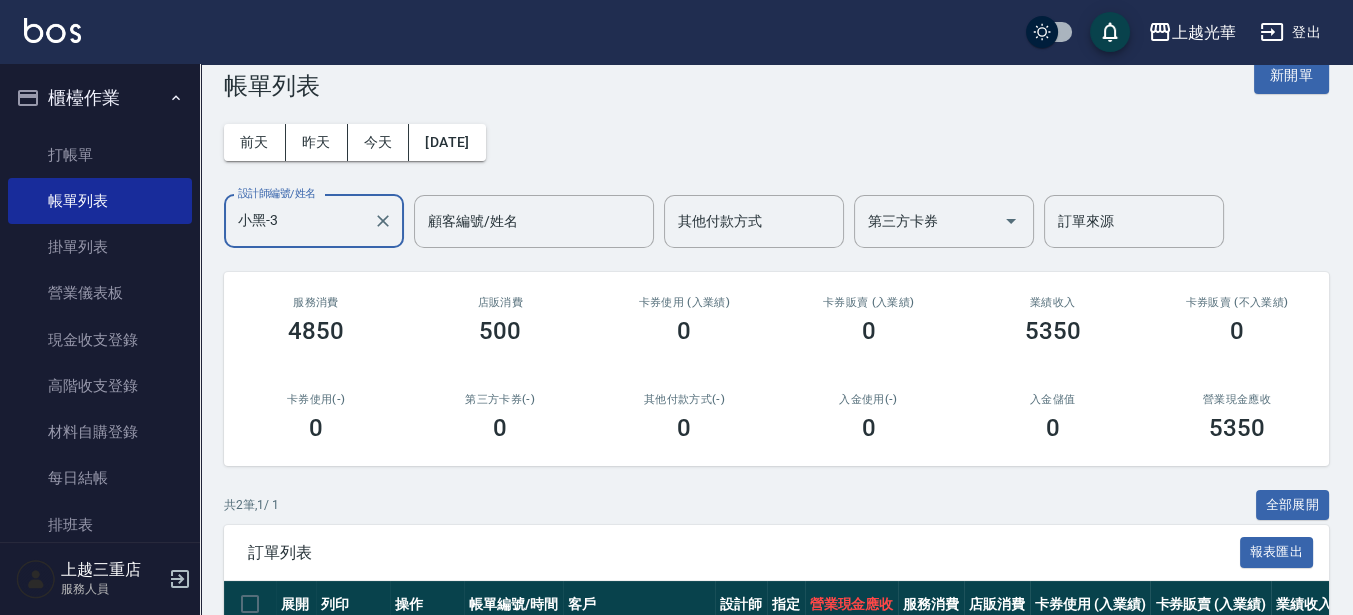 scroll, scrollTop: 240, scrollLeft: 0, axis: vertical 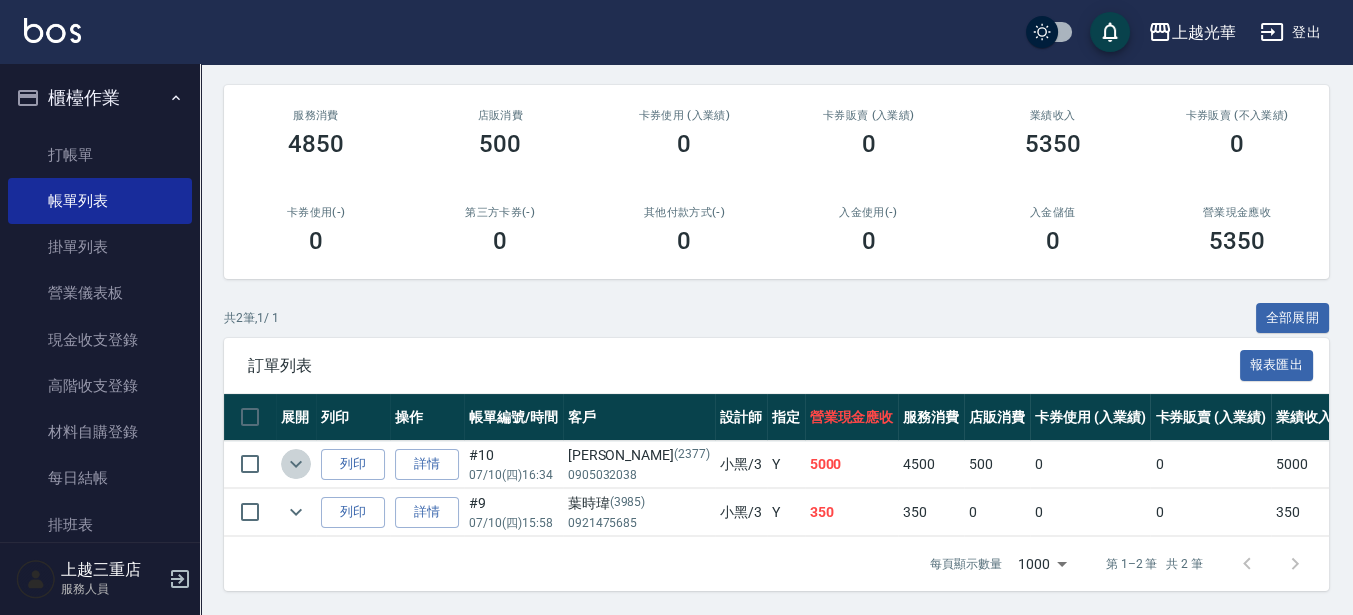 click at bounding box center (296, 464) 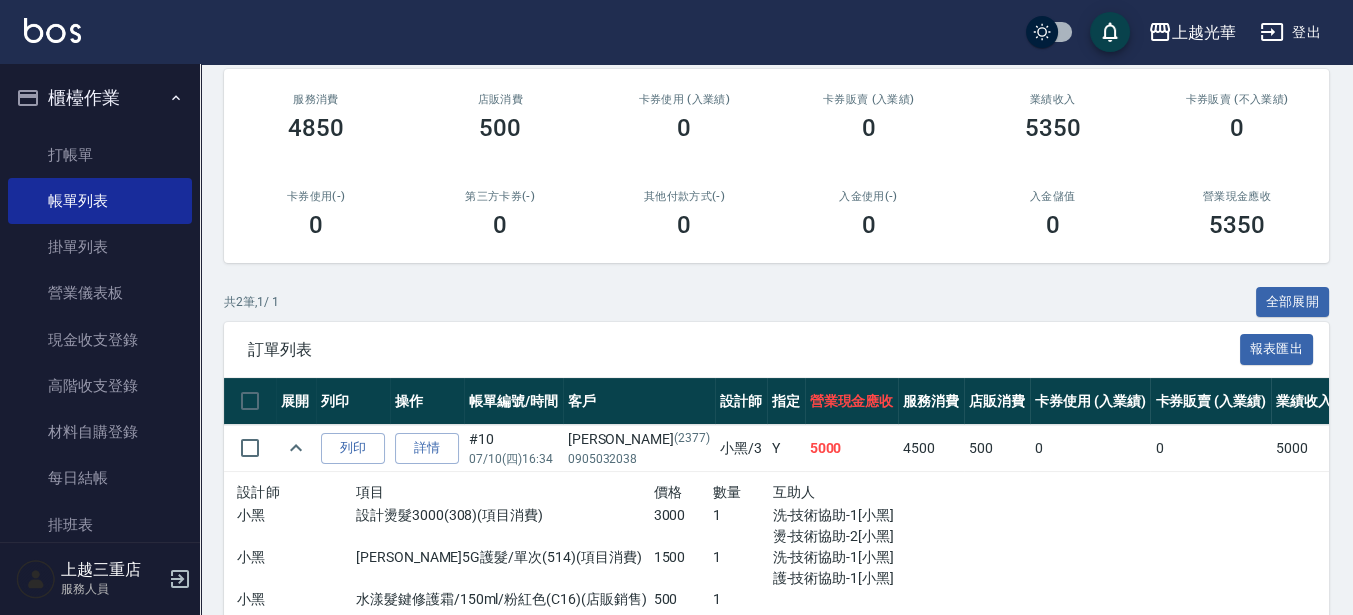 click at bounding box center [296, 448] 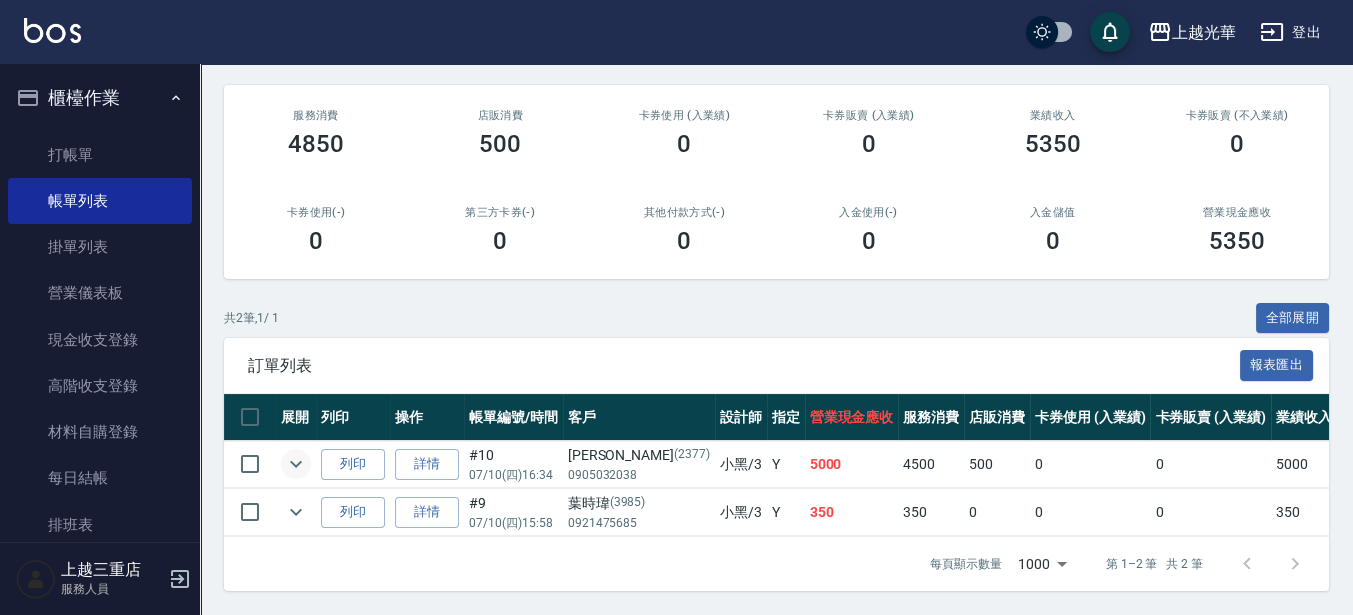 click 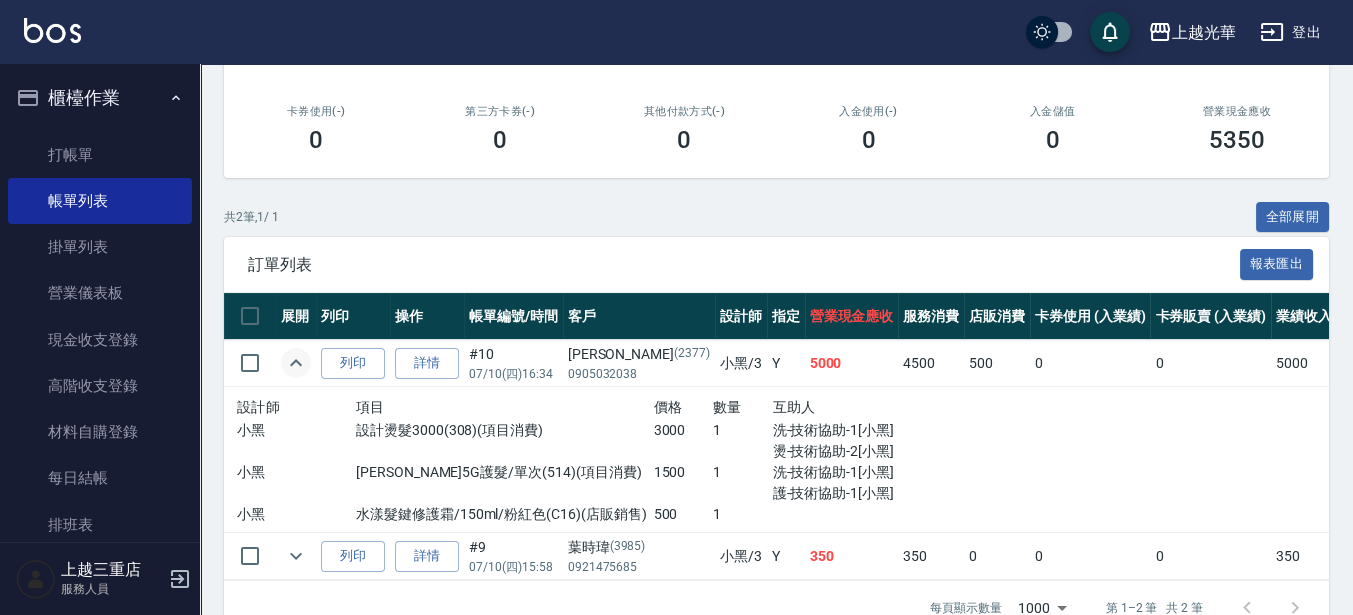 scroll, scrollTop: 386, scrollLeft: 0, axis: vertical 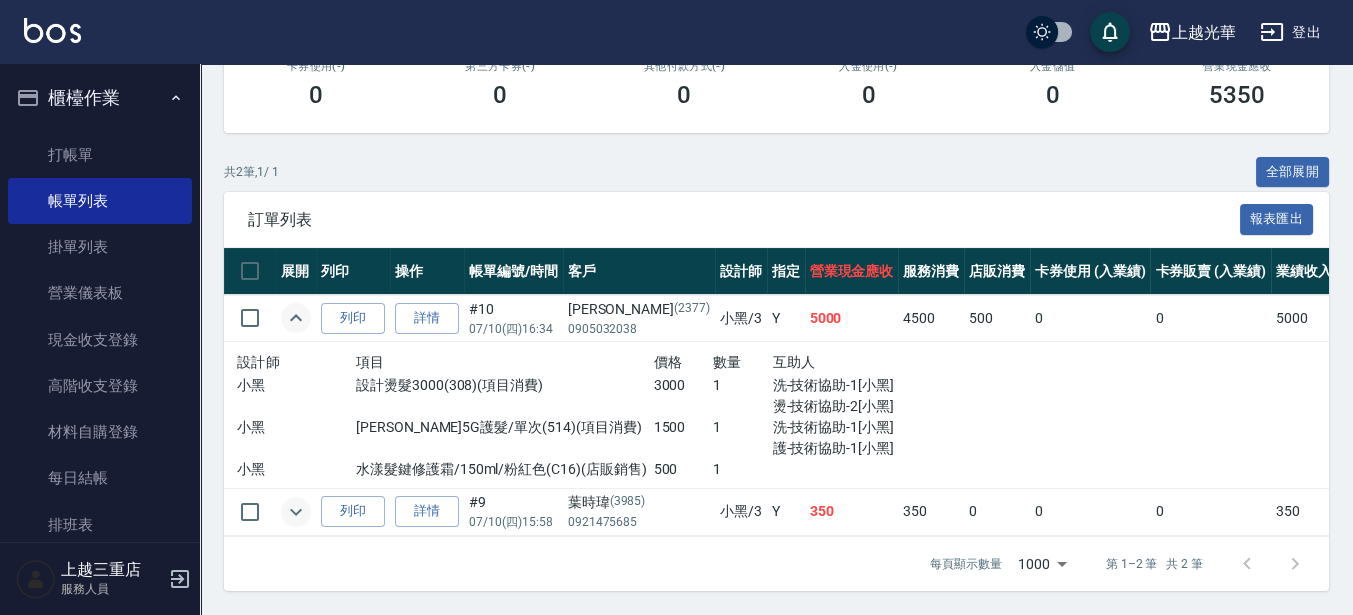 click 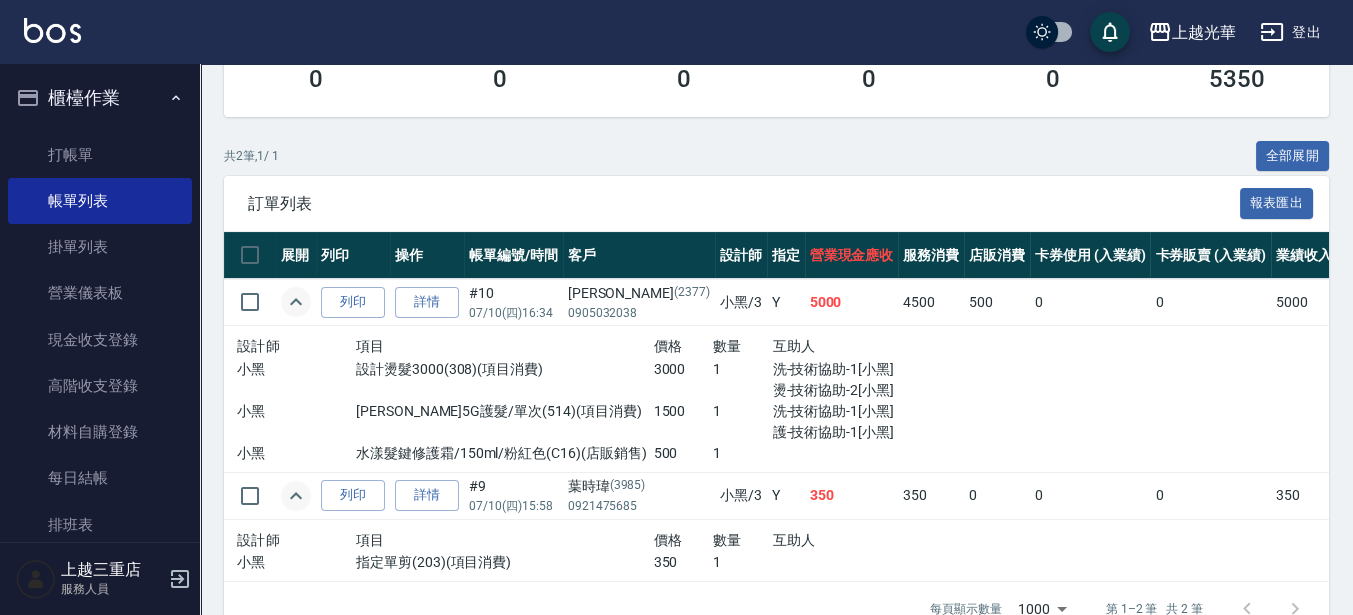click 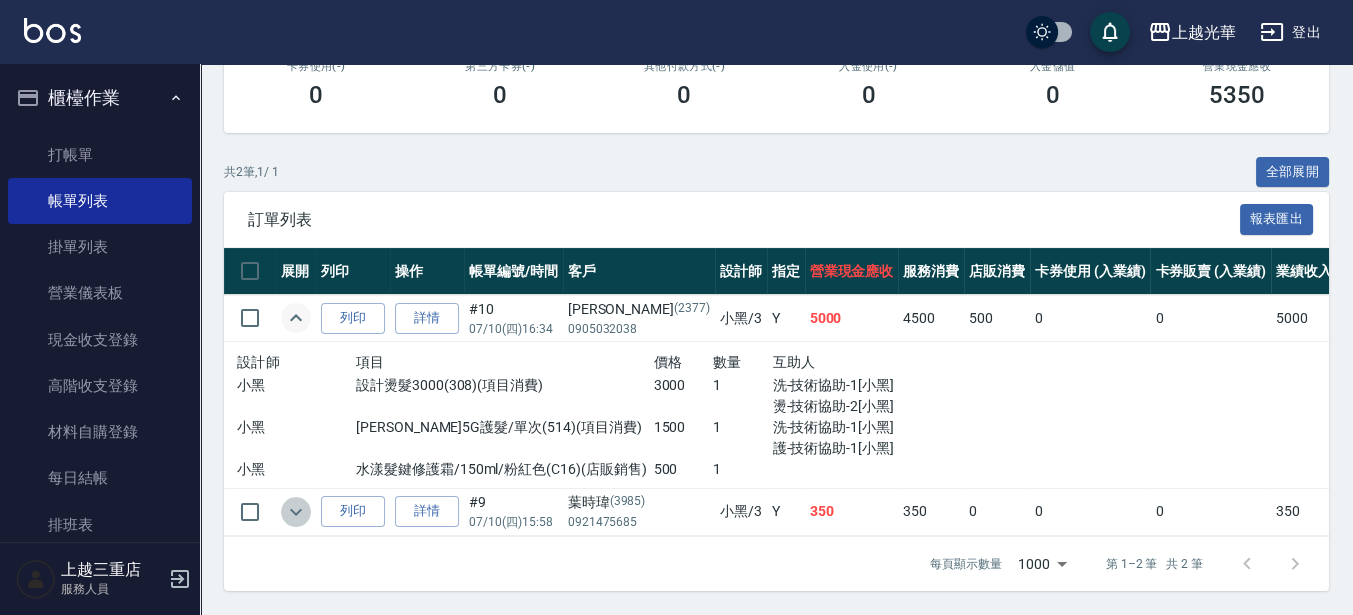 click 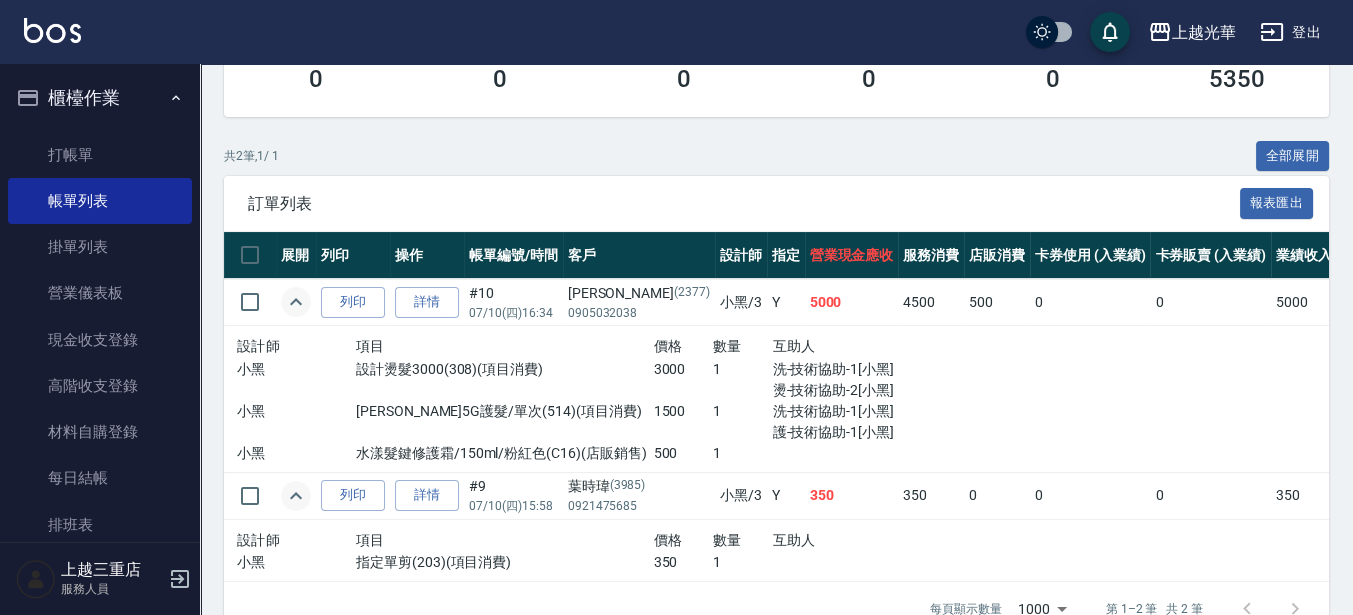 click 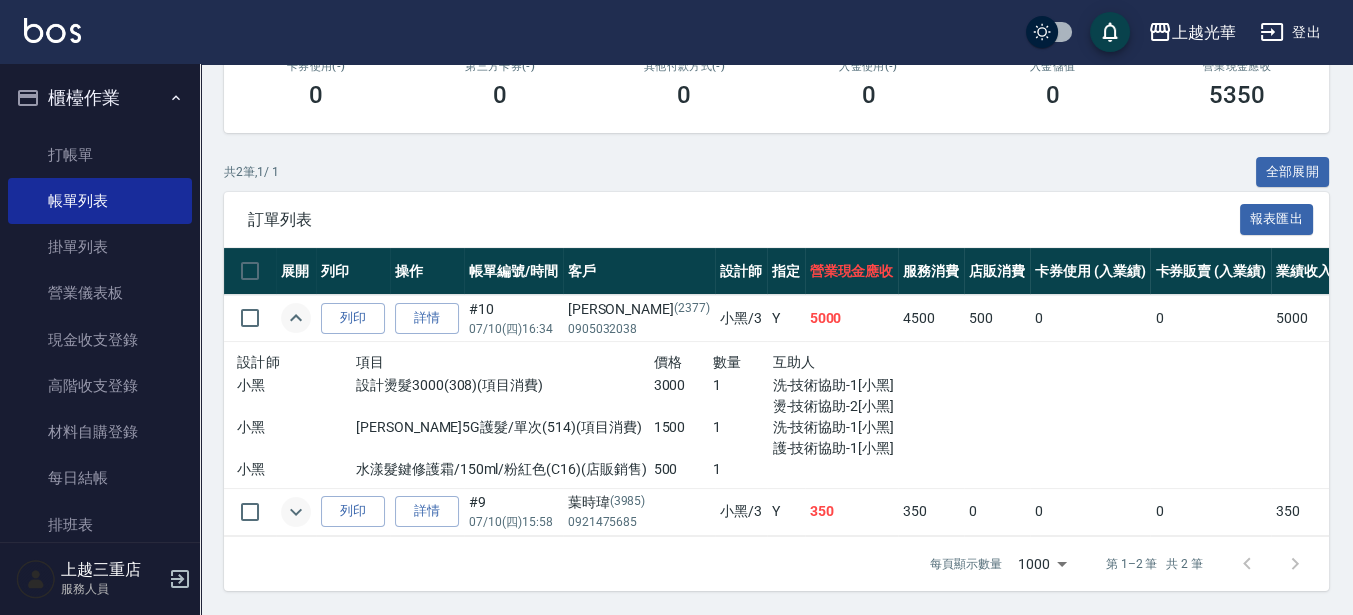click 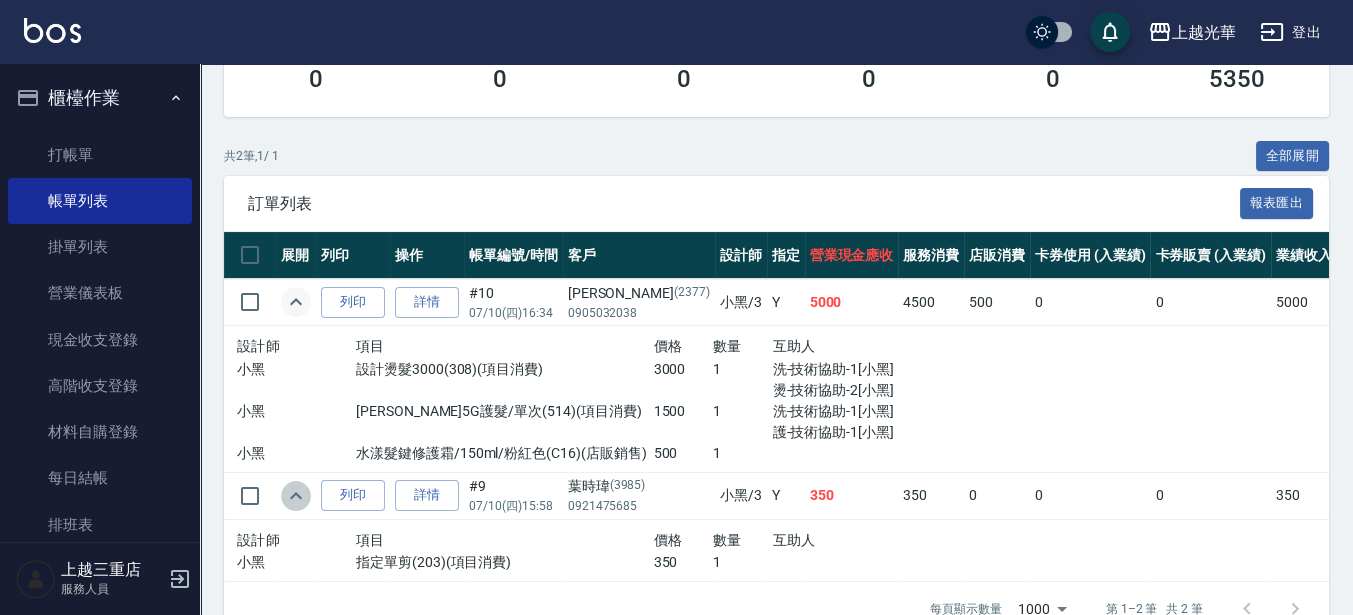 click 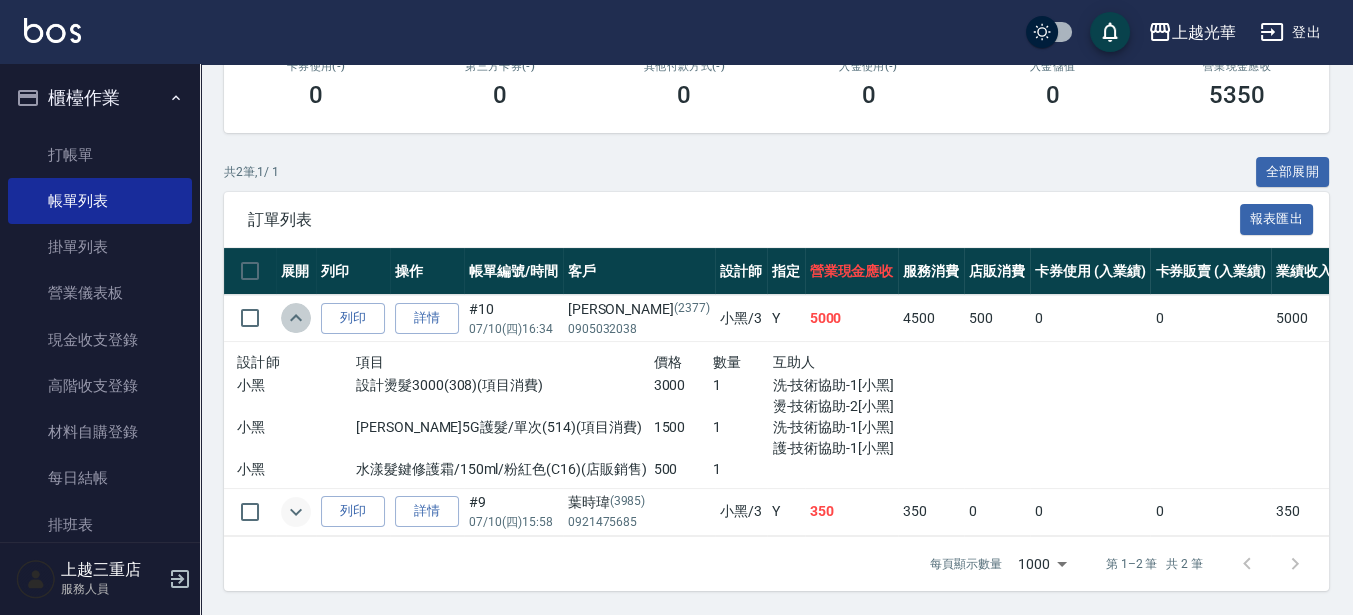 click 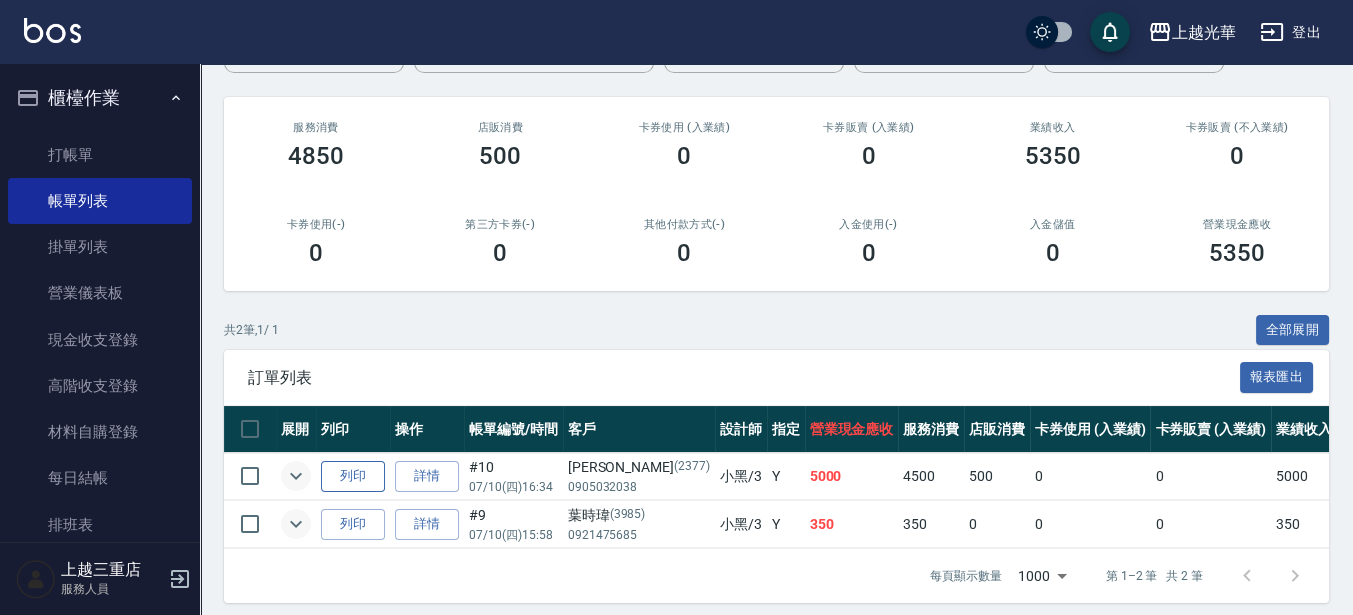 scroll, scrollTop: 240, scrollLeft: 0, axis: vertical 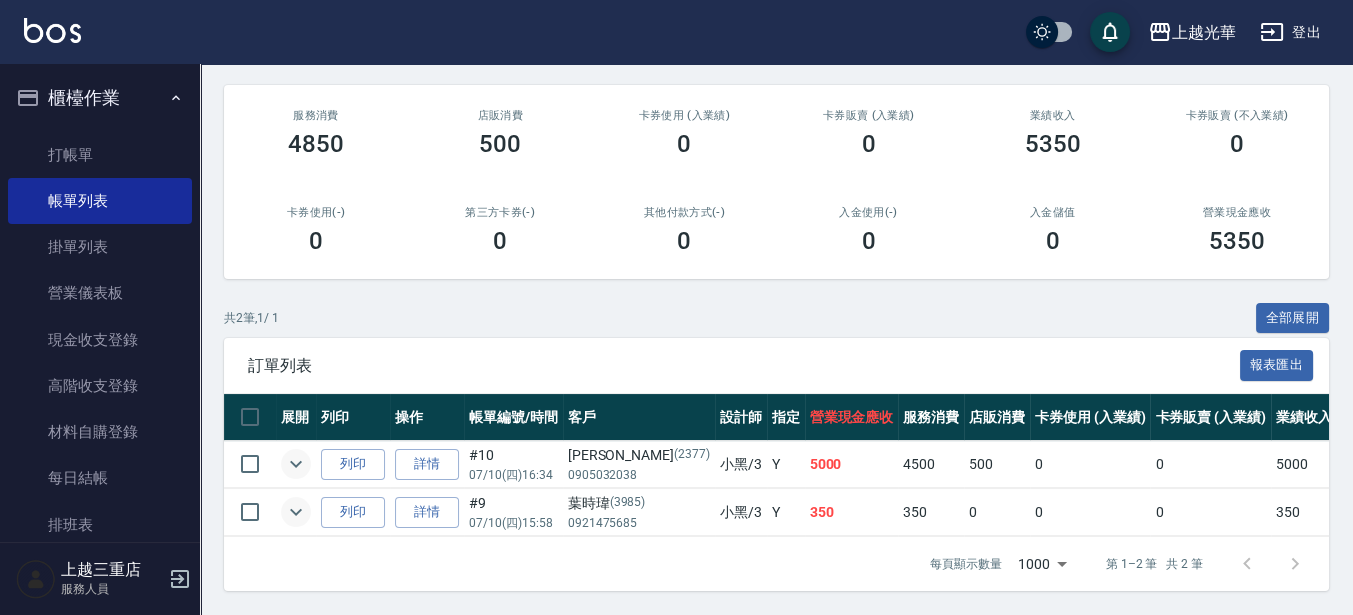 click at bounding box center (296, 464) 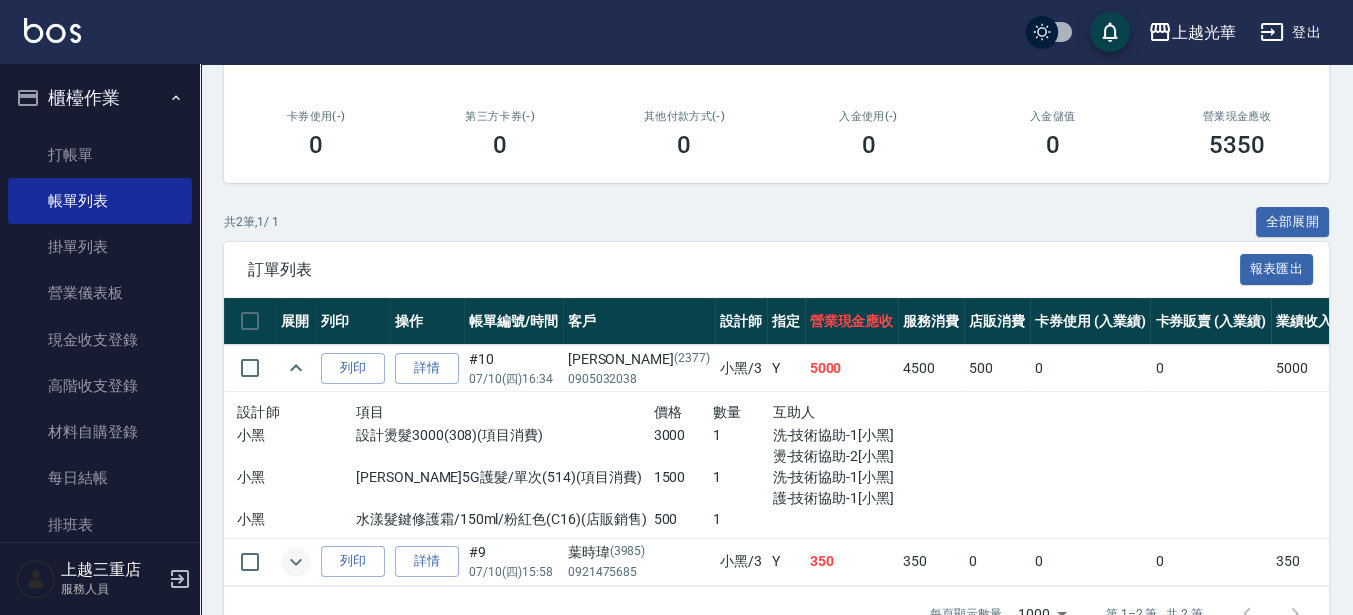 scroll, scrollTop: 365, scrollLeft: 0, axis: vertical 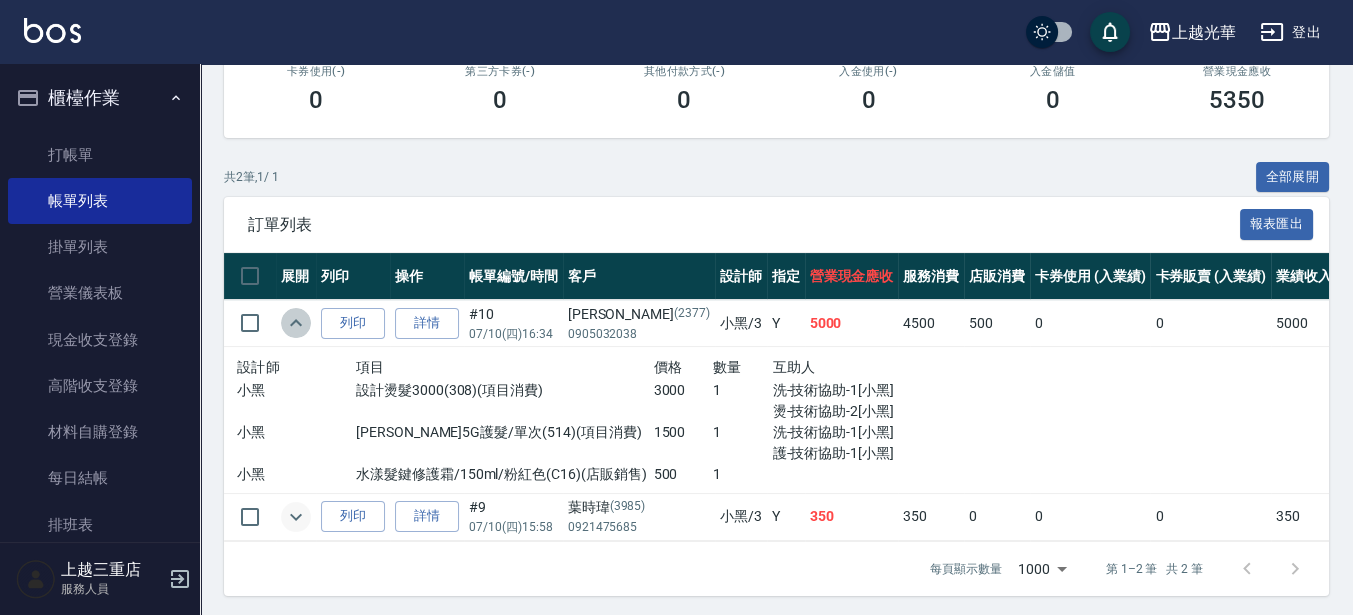click 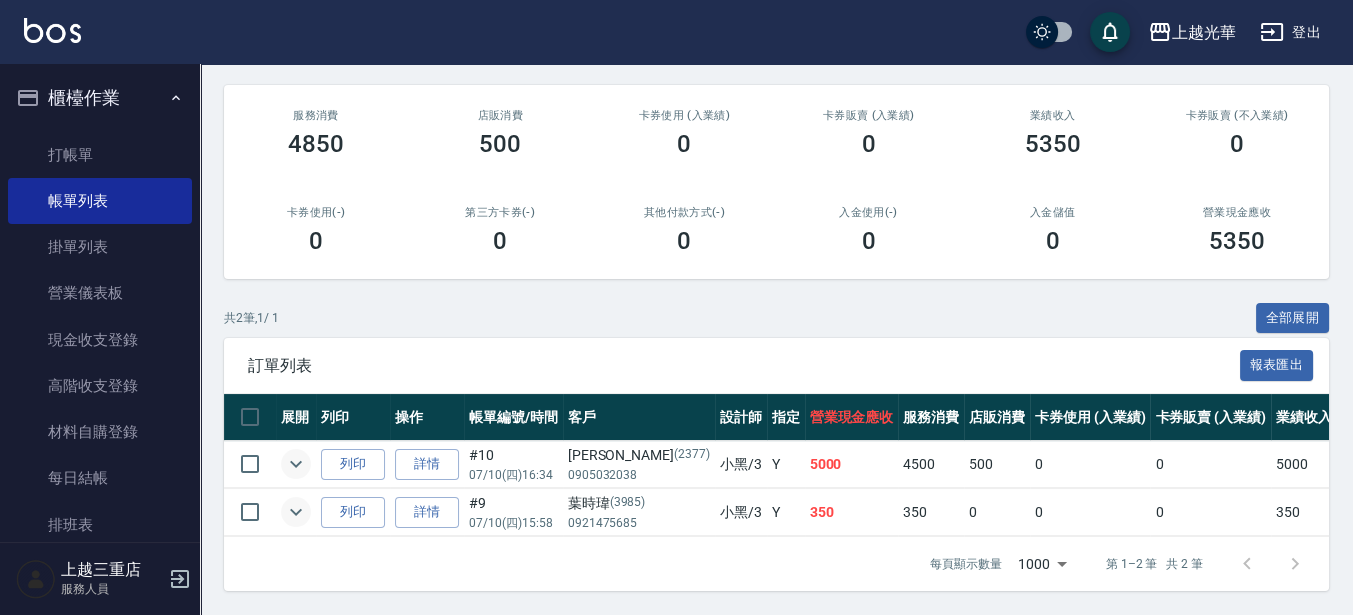 scroll, scrollTop: 240, scrollLeft: 0, axis: vertical 